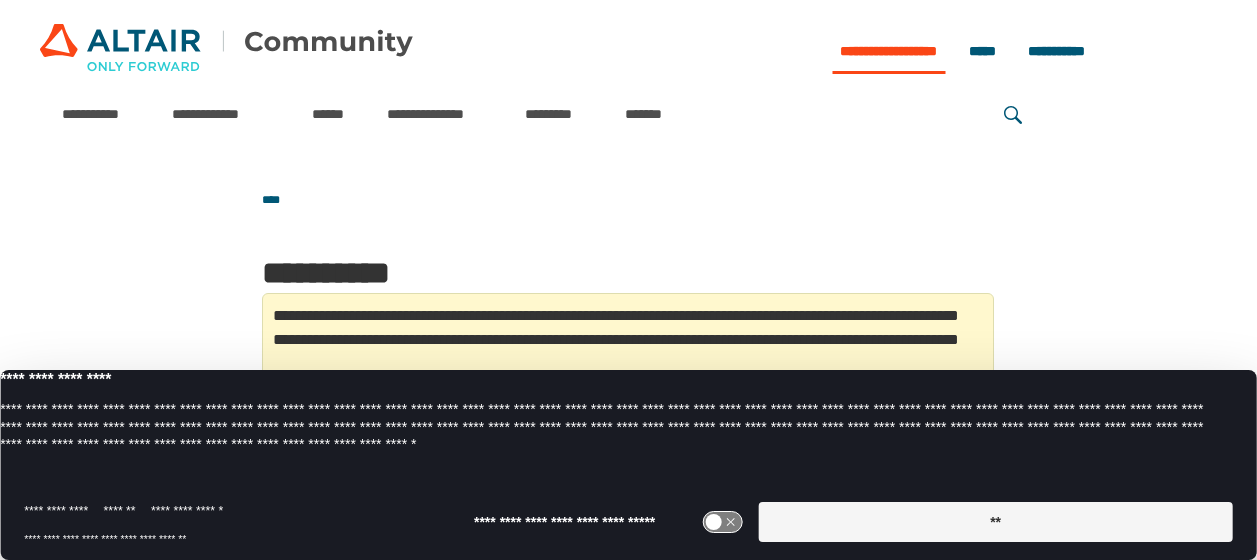 scroll, scrollTop: 0, scrollLeft: 0, axis: both 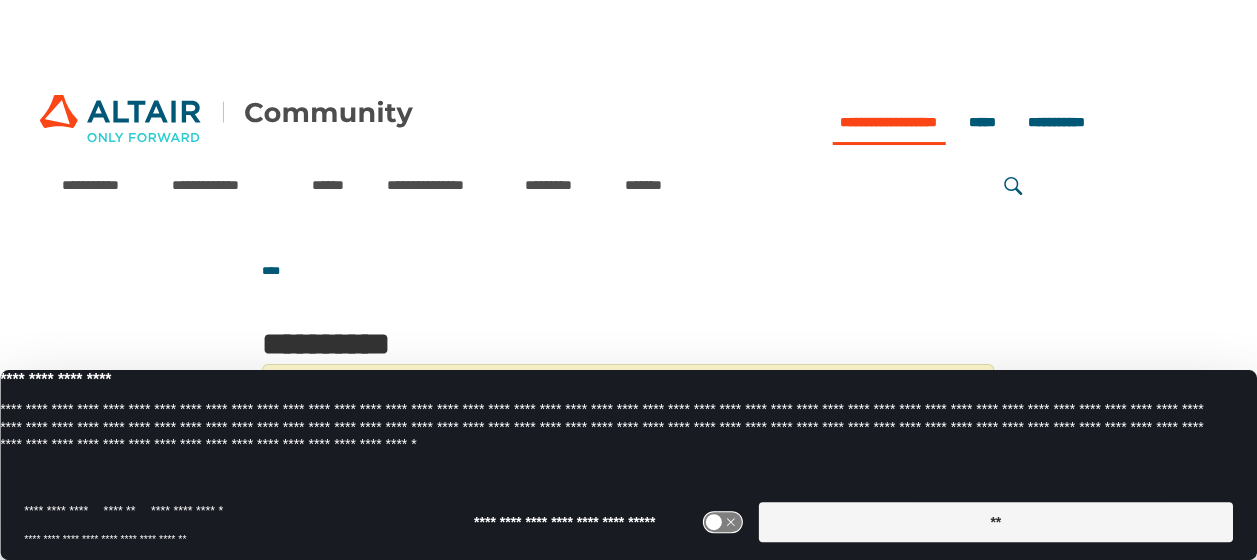 click on "**" at bounding box center (995, 522) 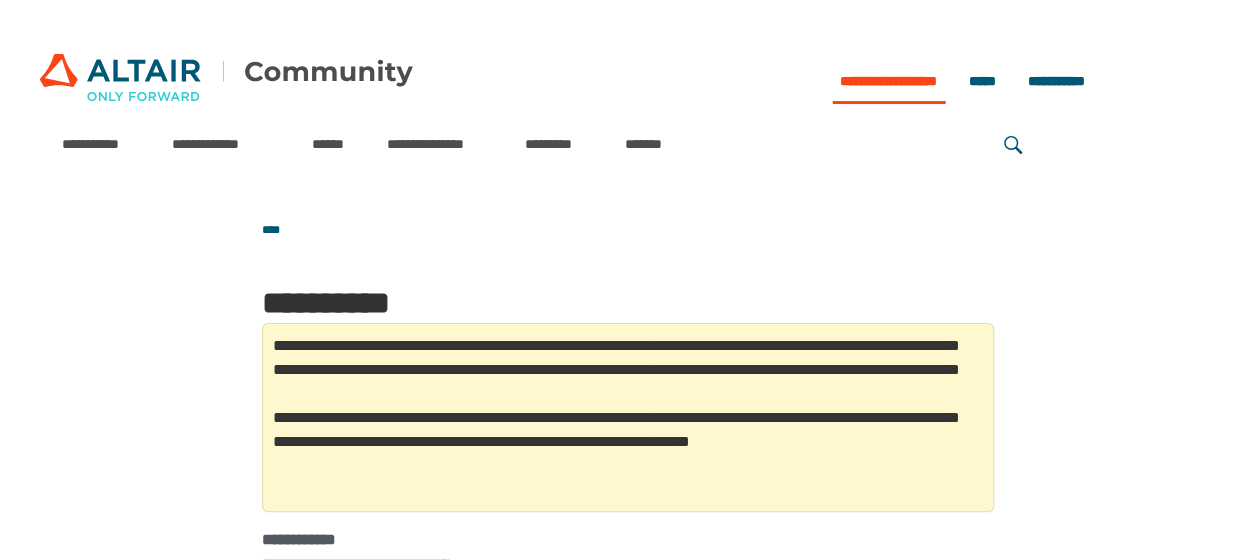 scroll, scrollTop: 47, scrollLeft: 0, axis: vertical 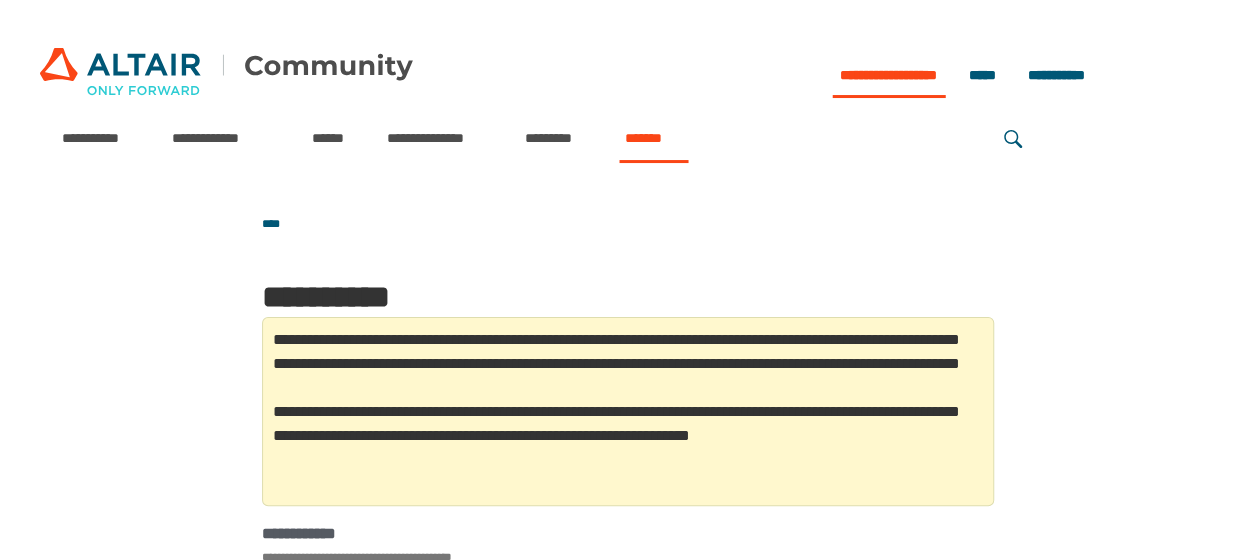 click on "*******" at bounding box center [653, 138] 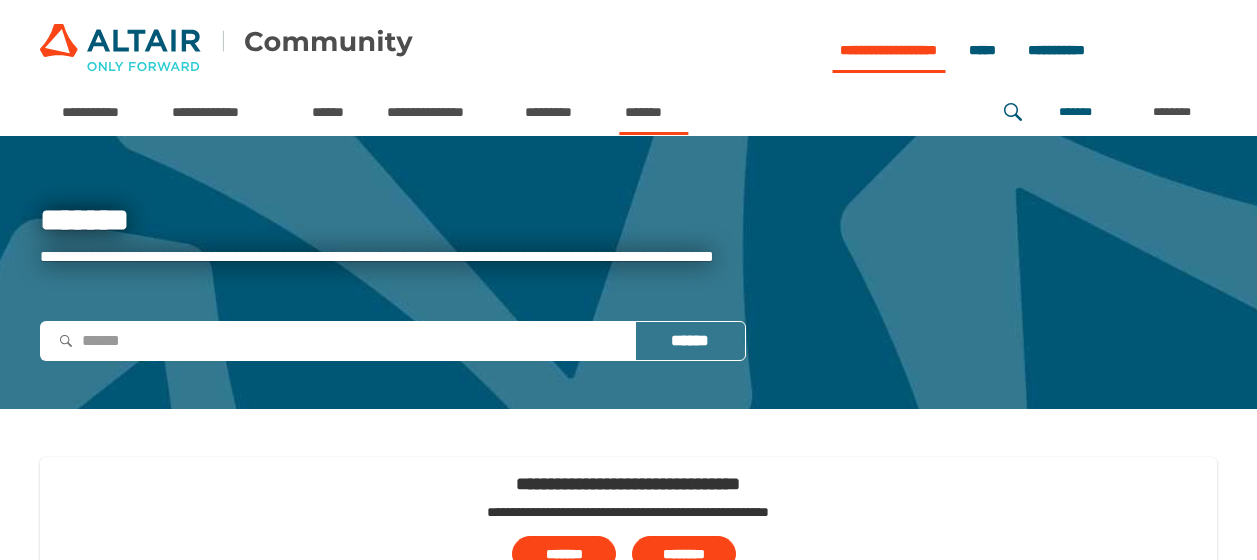 scroll, scrollTop: 0, scrollLeft: 0, axis: both 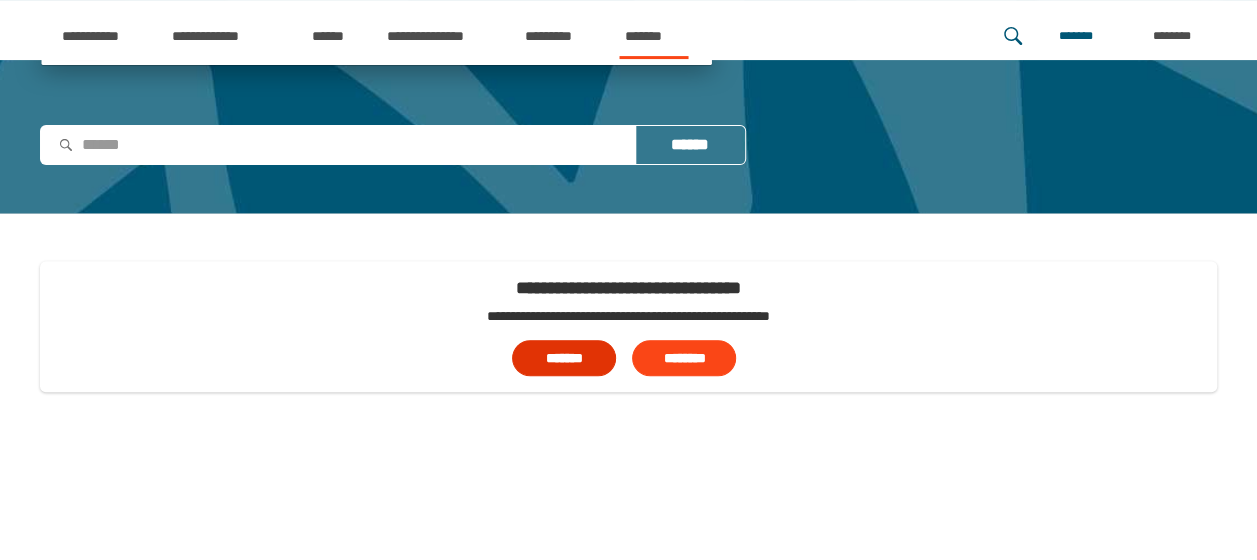 click on "*******" at bounding box center (564, 358) 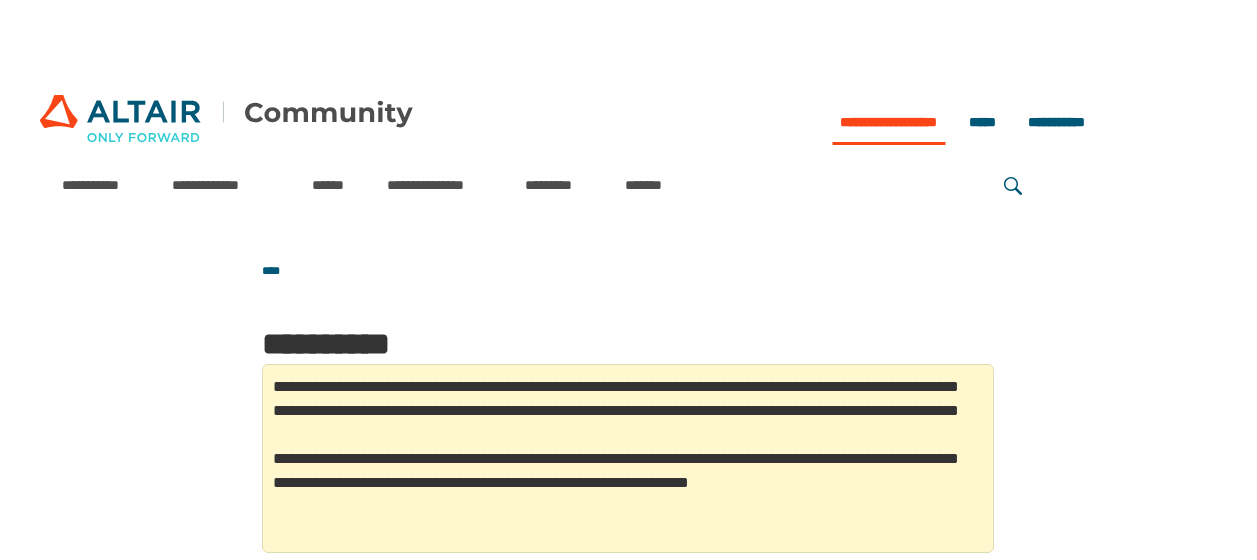 scroll, scrollTop: 0, scrollLeft: 0, axis: both 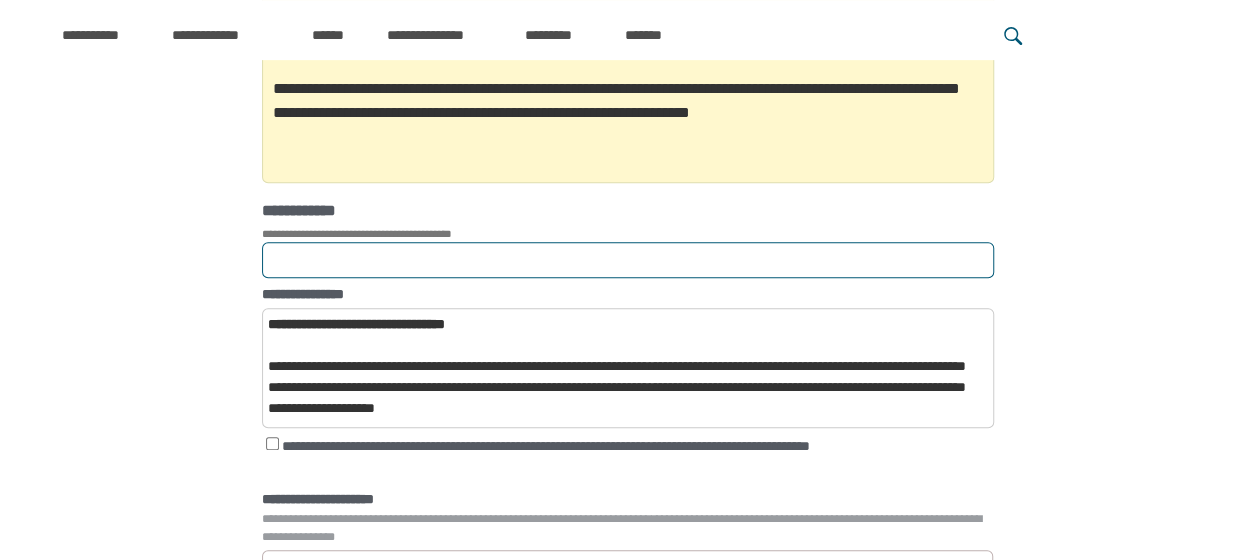 click on "**********" at bounding box center (628, 260) 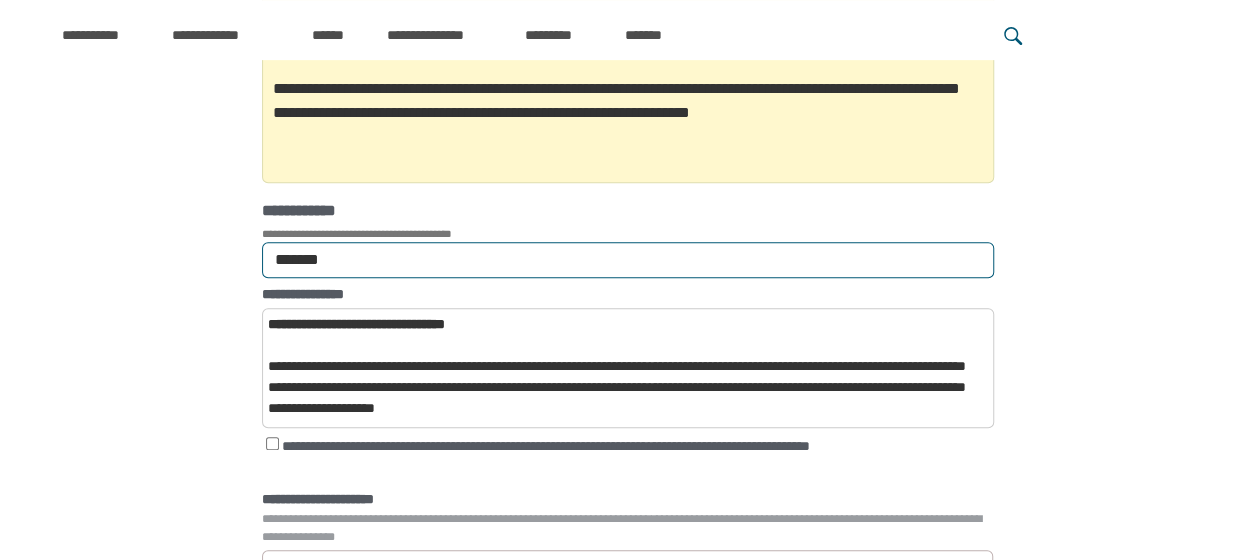 type on "*******" 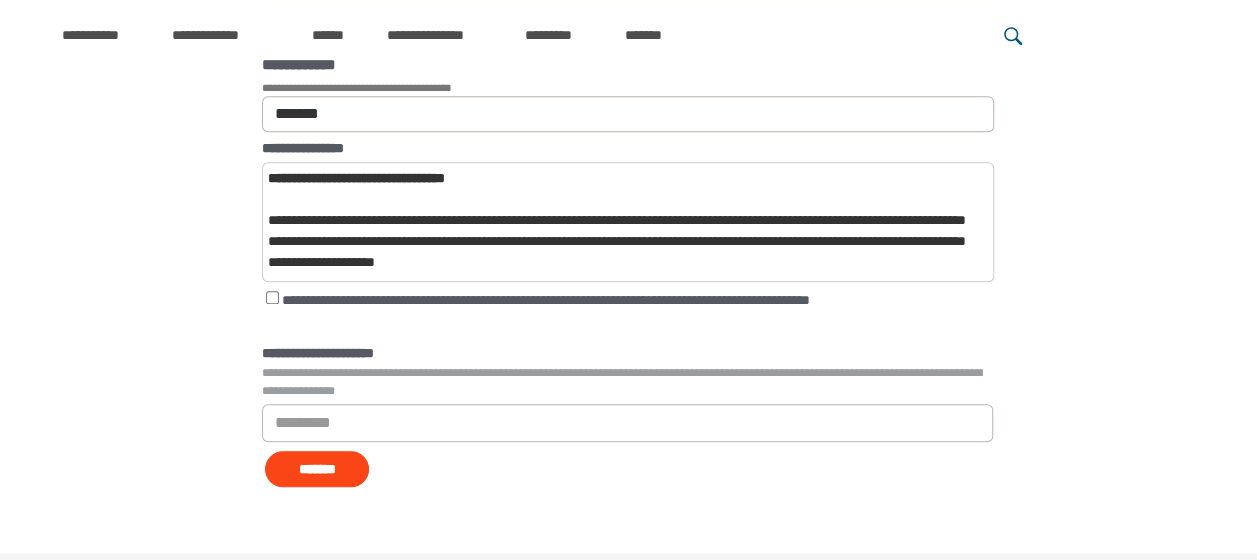 scroll, scrollTop: 524, scrollLeft: 0, axis: vertical 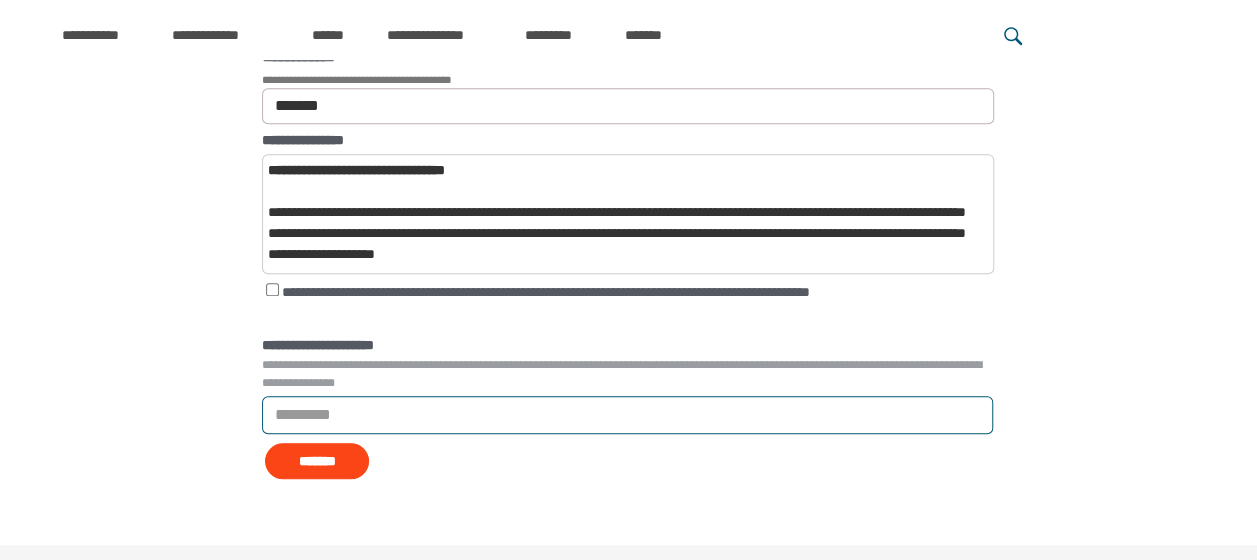 click on "*********" at bounding box center [628, 415] 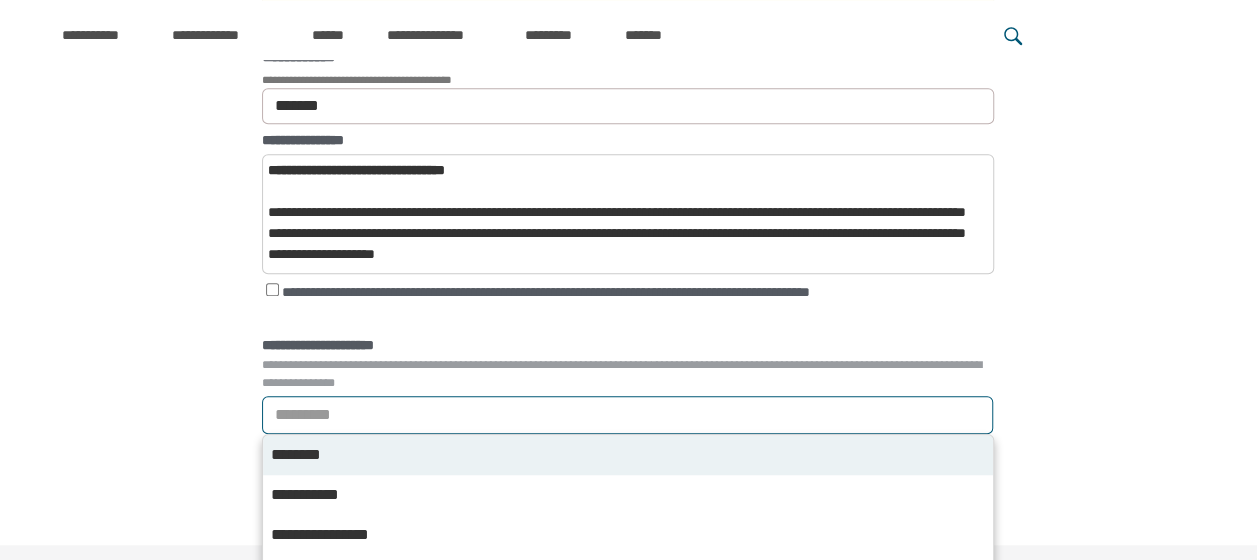 scroll, scrollTop: 574, scrollLeft: 0, axis: vertical 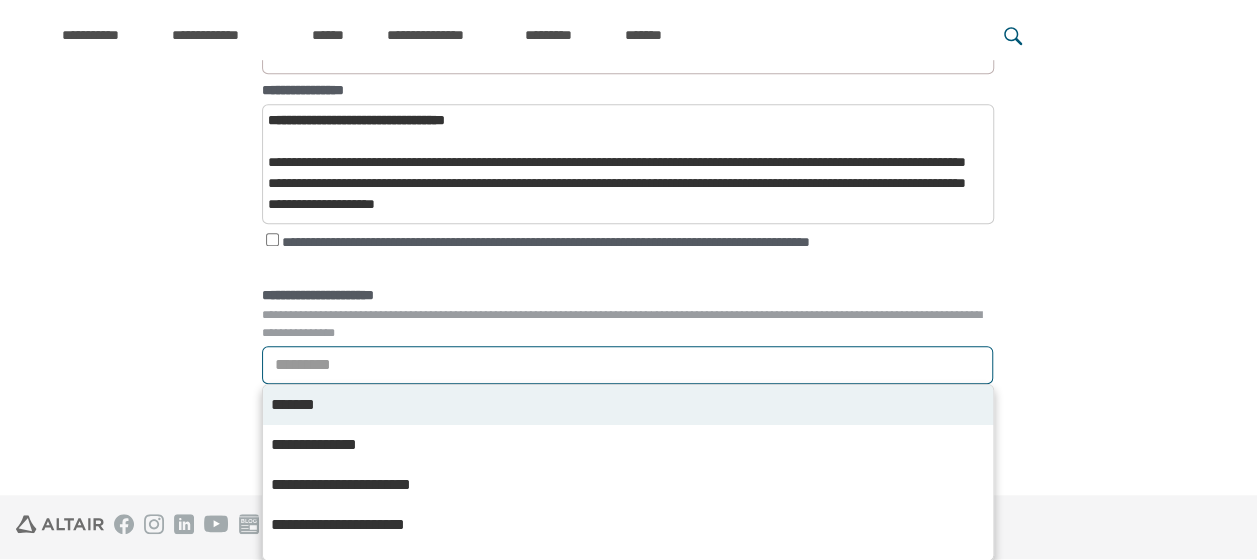 click on "*********" at bounding box center (627, 365) 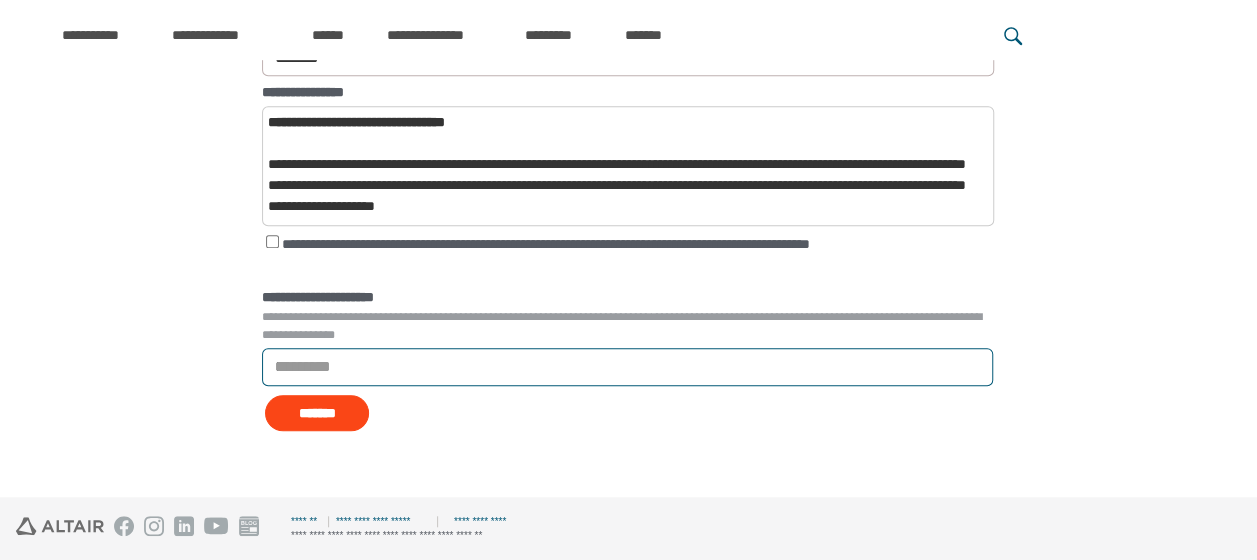 scroll, scrollTop: 574, scrollLeft: 0, axis: vertical 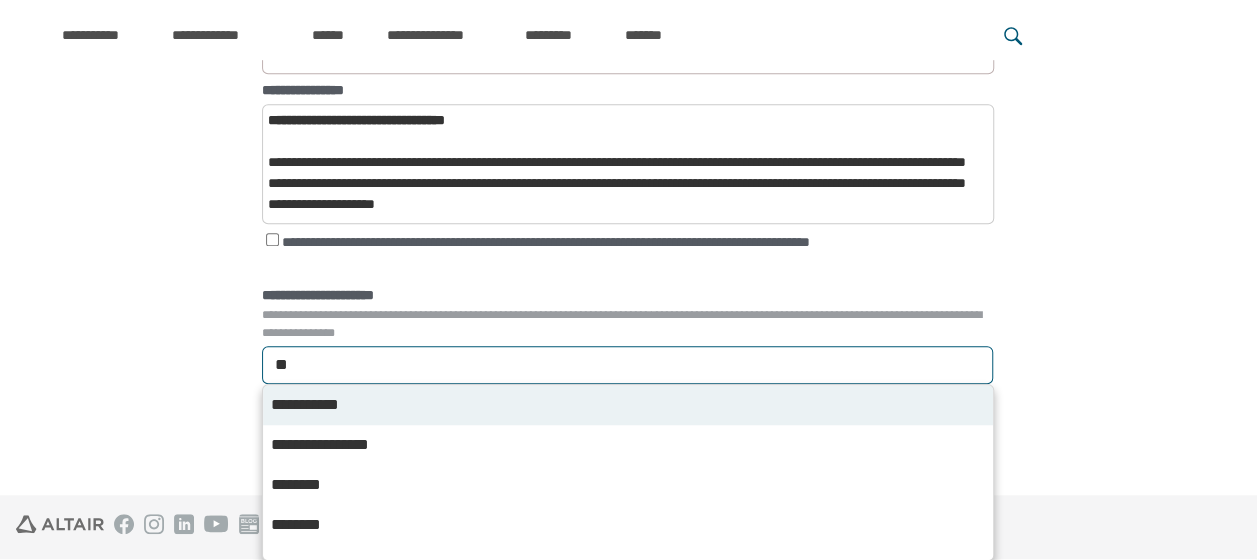 type on "***" 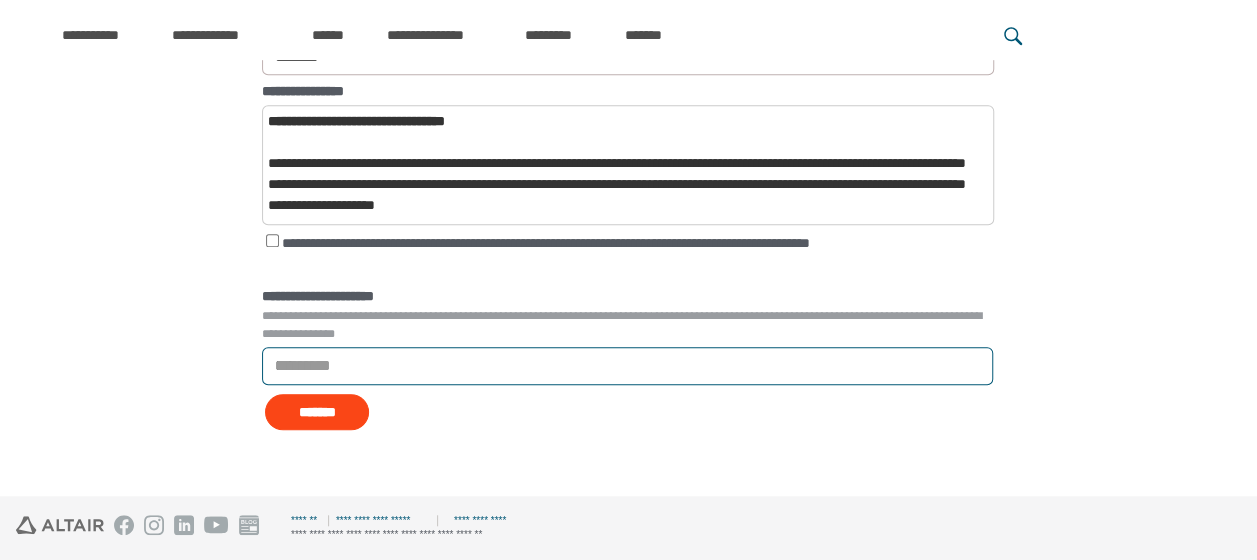 scroll, scrollTop: 572, scrollLeft: 0, axis: vertical 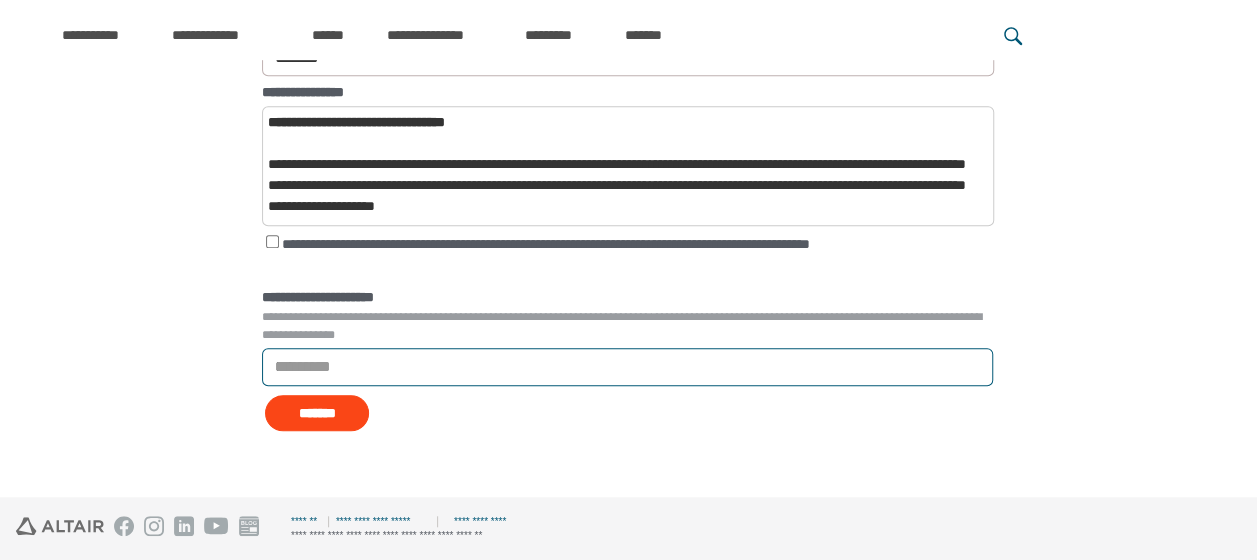 click on "********* ***" at bounding box center (627, 367) 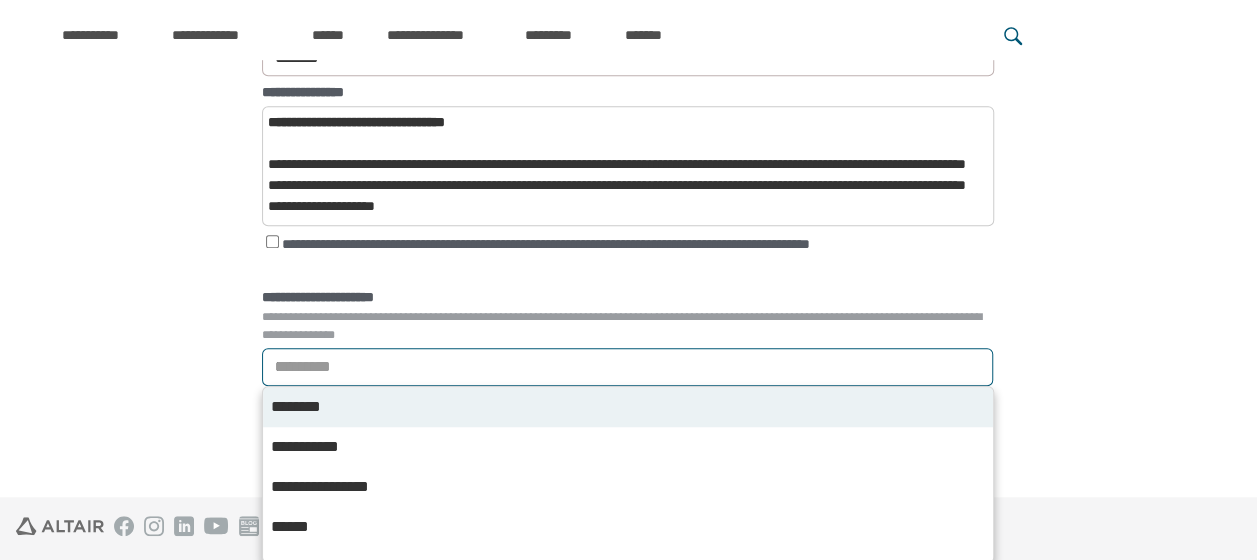 click on "********* ***" at bounding box center (627, 367) 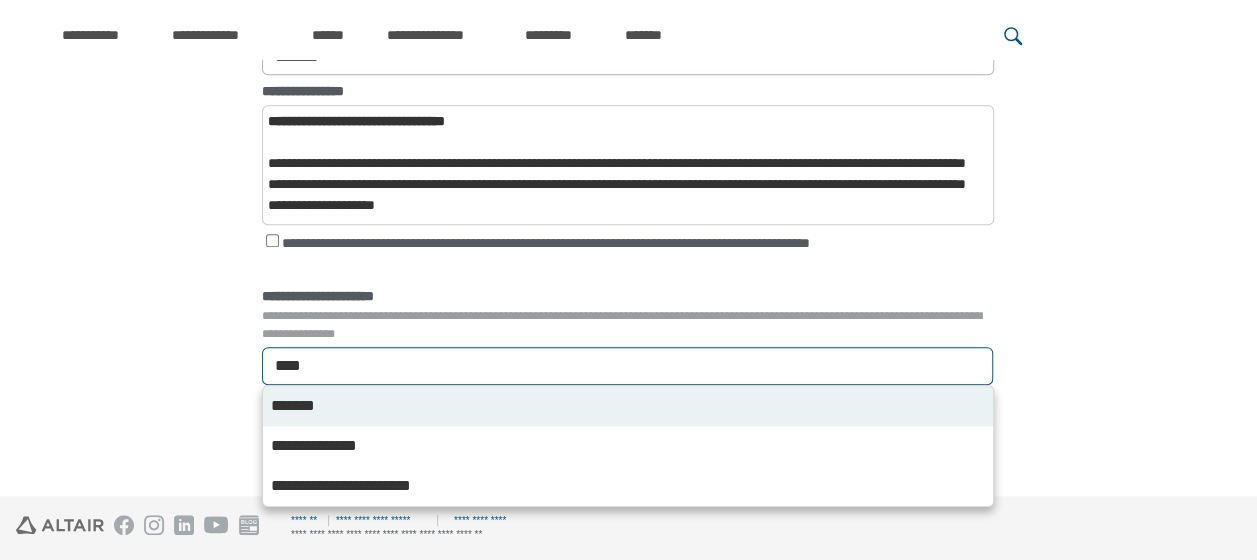 scroll, scrollTop: 572, scrollLeft: 0, axis: vertical 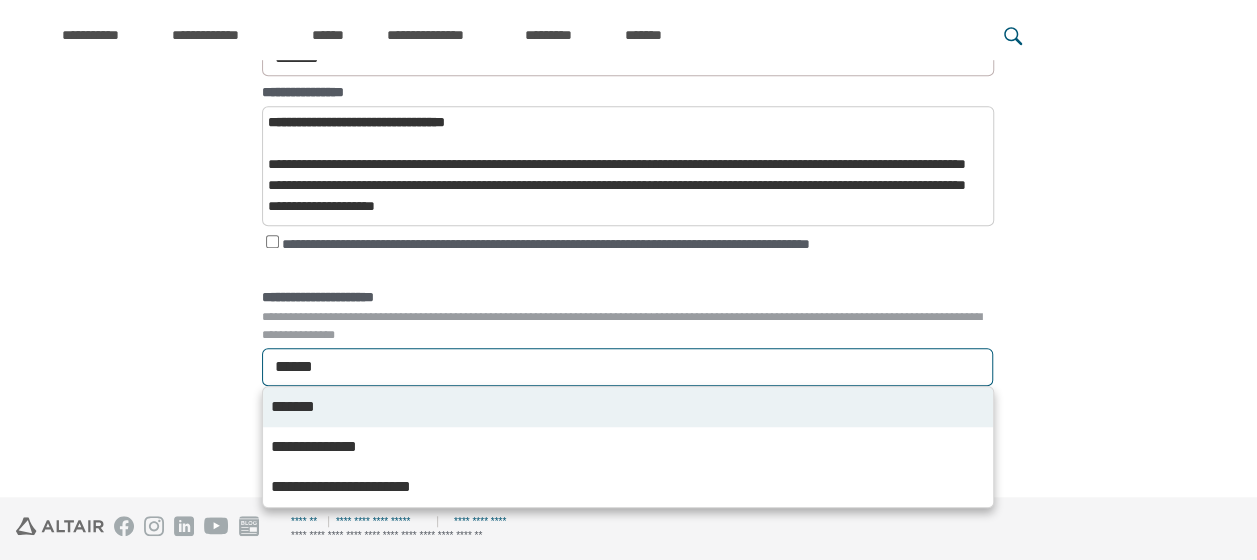 type on "*******" 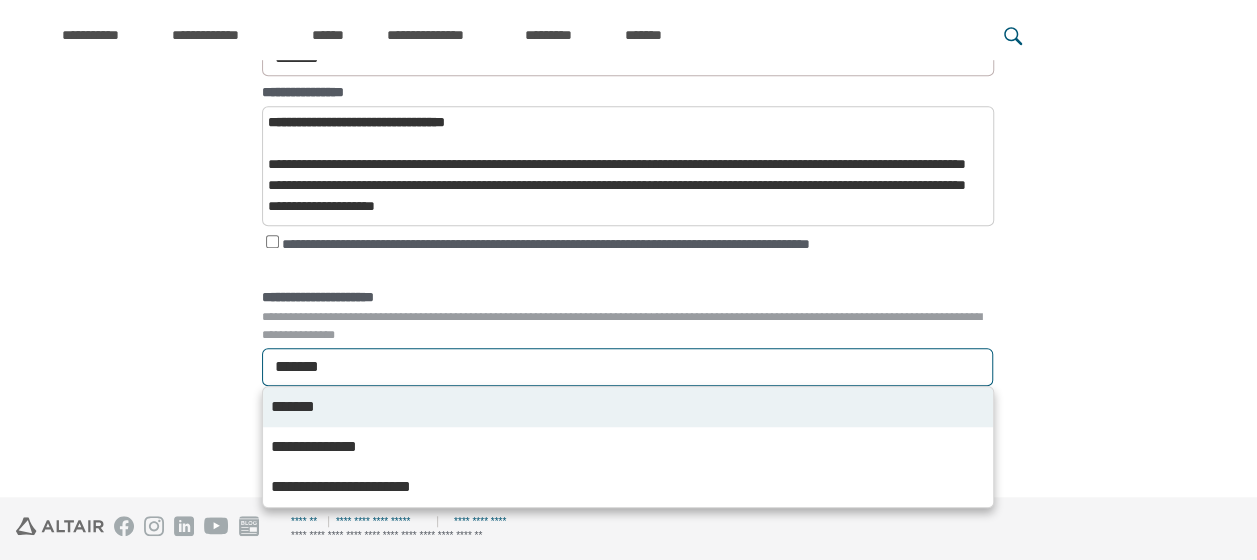 click on "*******" at bounding box center [306, 407] 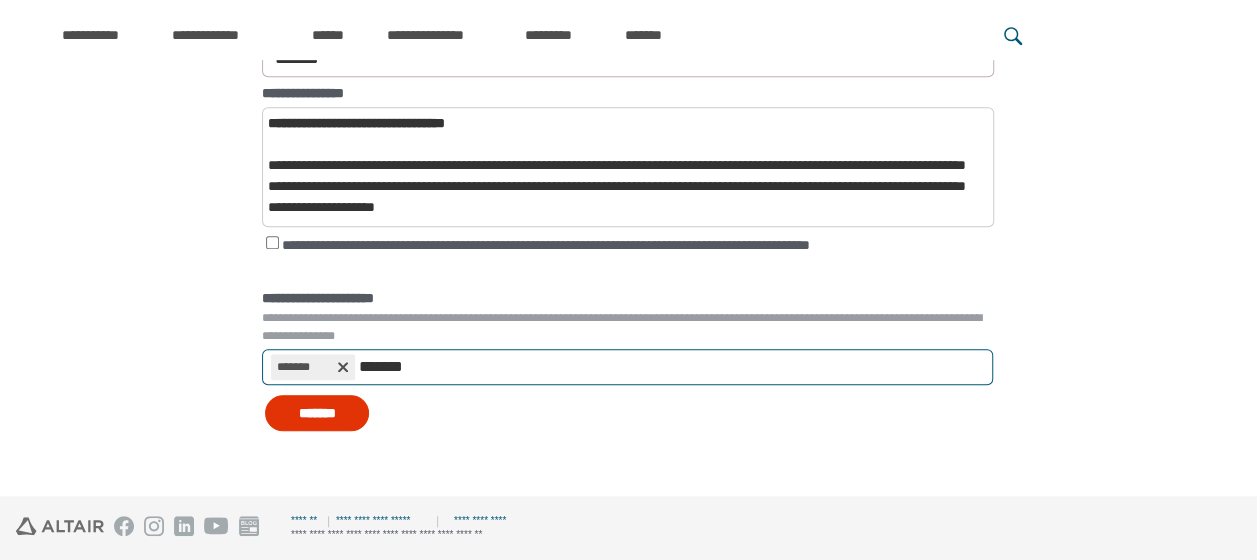 click on "*******" at bounding box center [317, 413] 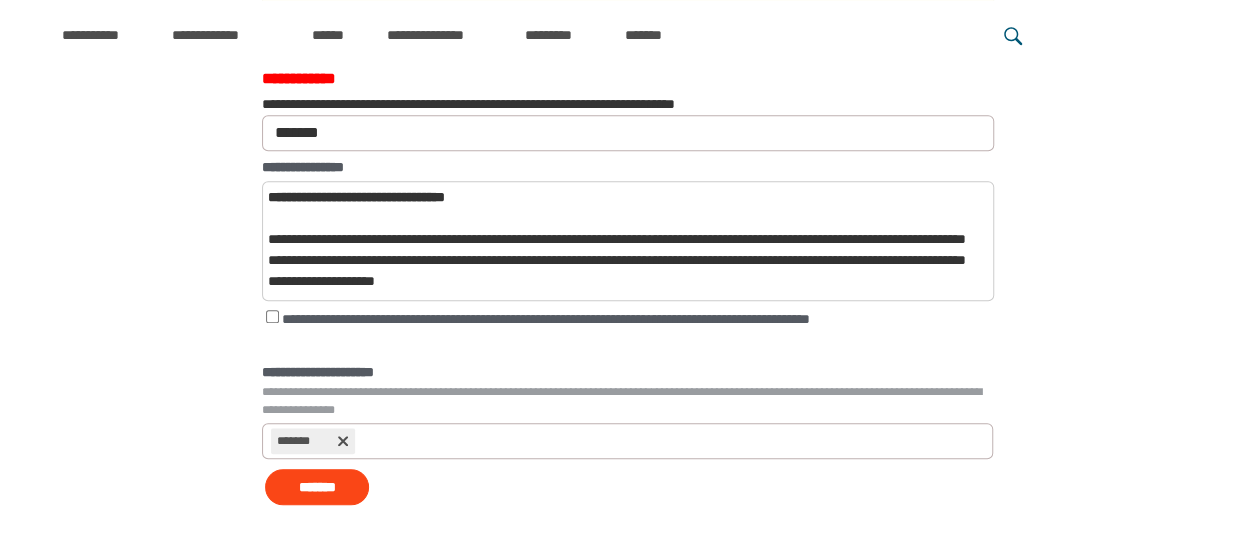 scroll, scrollTop: 644, scrollLeft: 0, axis: vertical 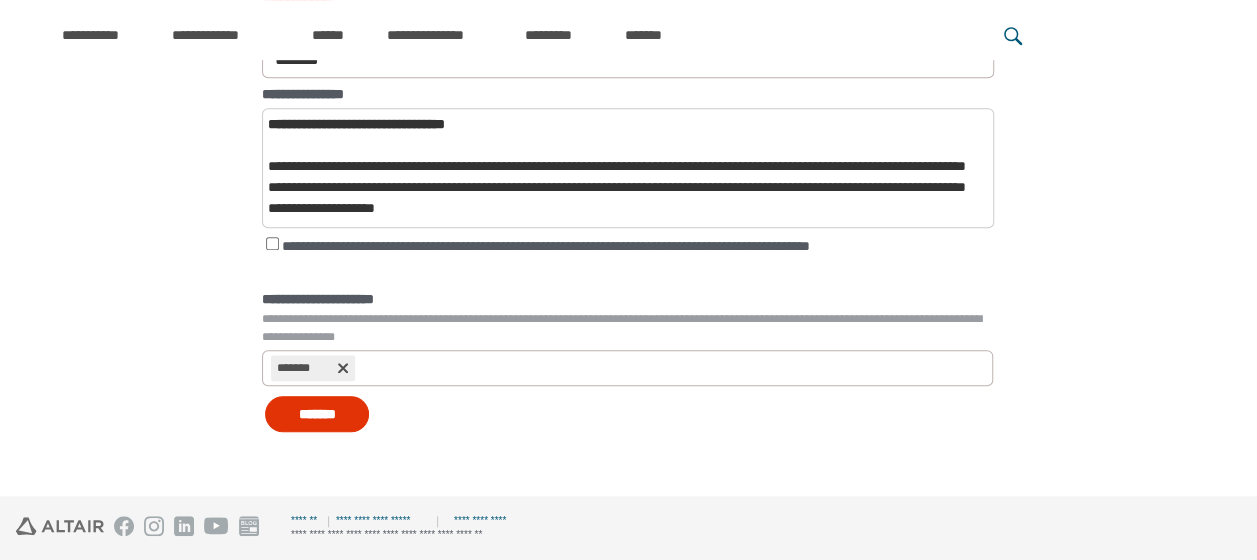 click on "*******" at bounding box center (317, 414) 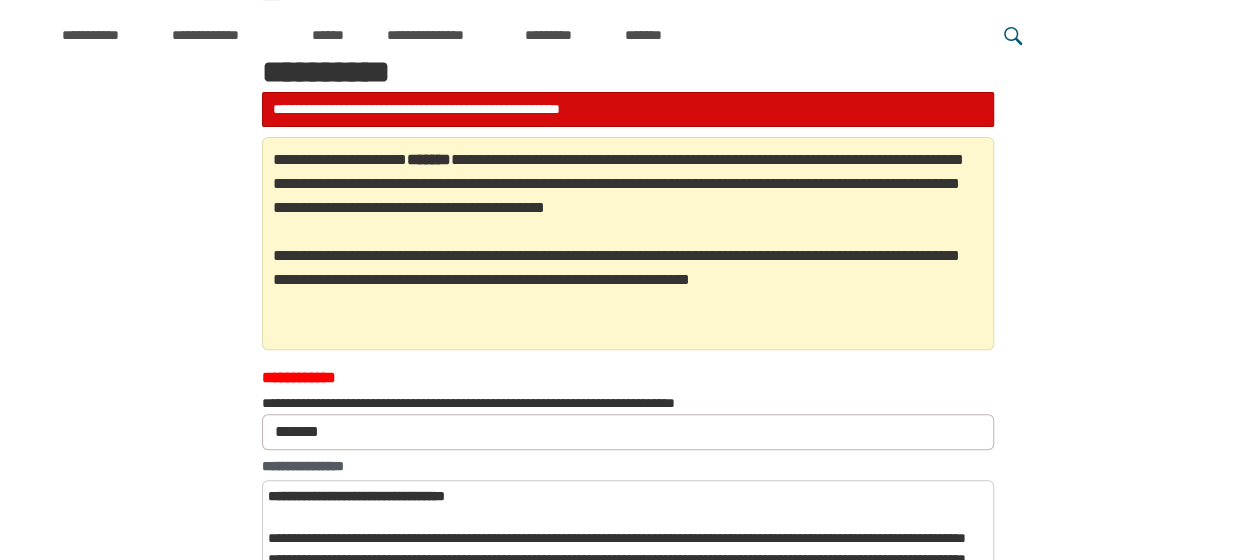 scroll, scrollTop: 268, scrollLeft: 0, axis: vertical 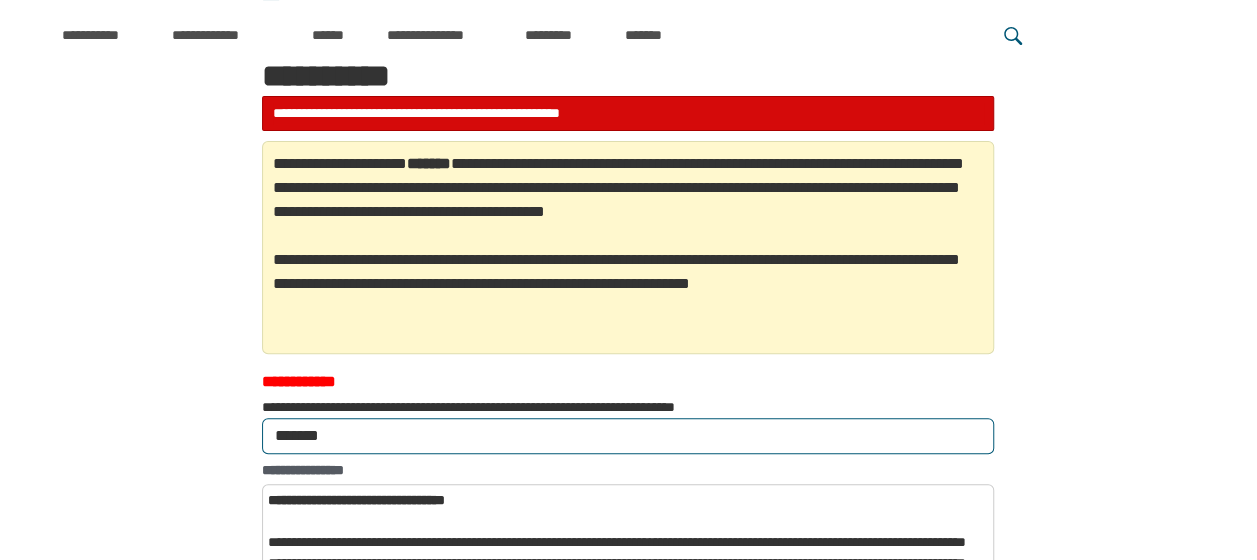 drag, startPoint x: 330, startPoint y: 432, endPoint x: 235, endPoint y: 432, distance: 95 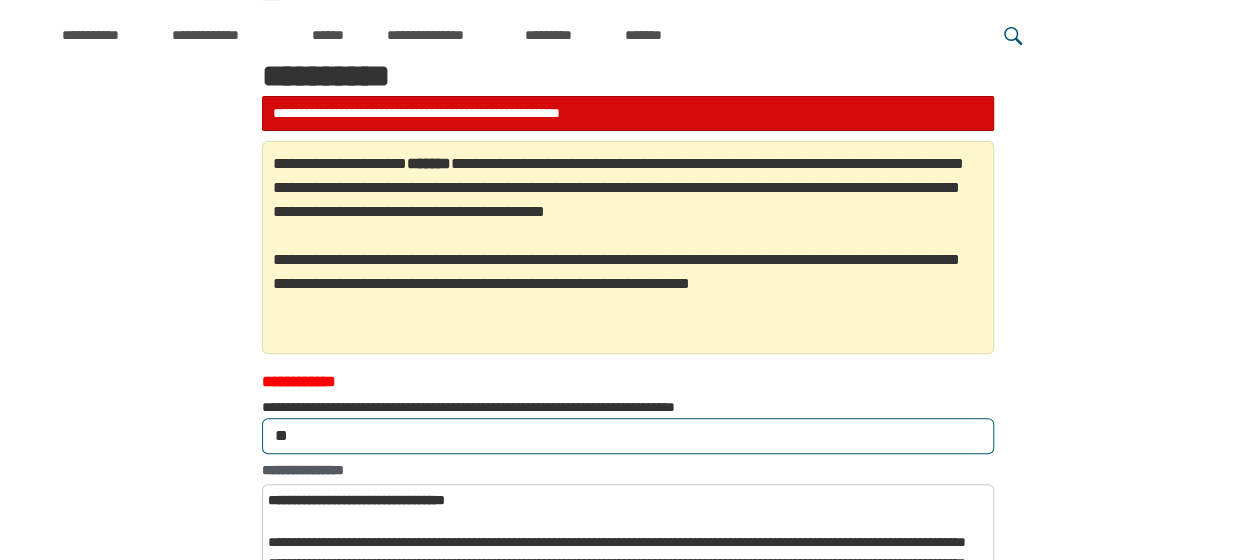 type on "*" 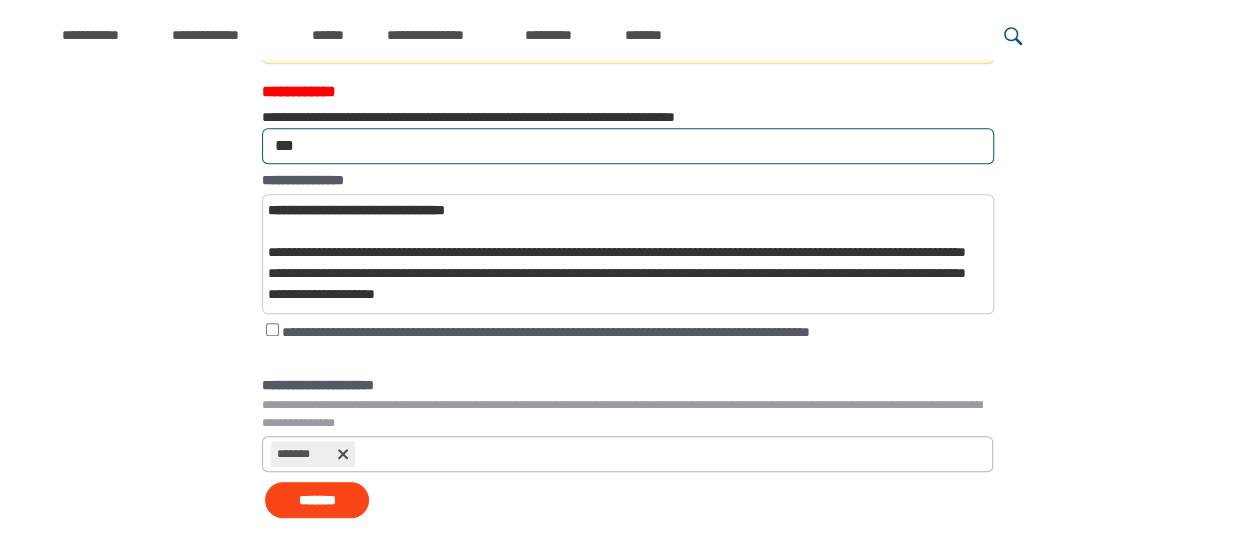 scroll, scrollTop: 644, scrollLeft: 0, axis: vertical 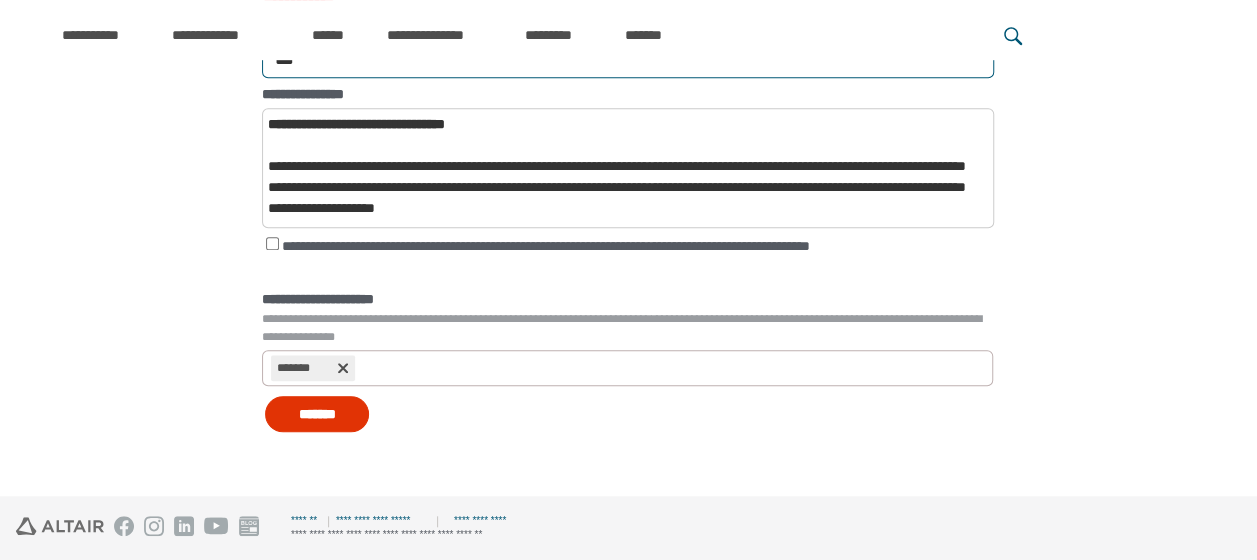 drag, startPoint x: 334, startPoint y: 404, endPoint x: 336, endPoint y: 386, distance: 18.110771 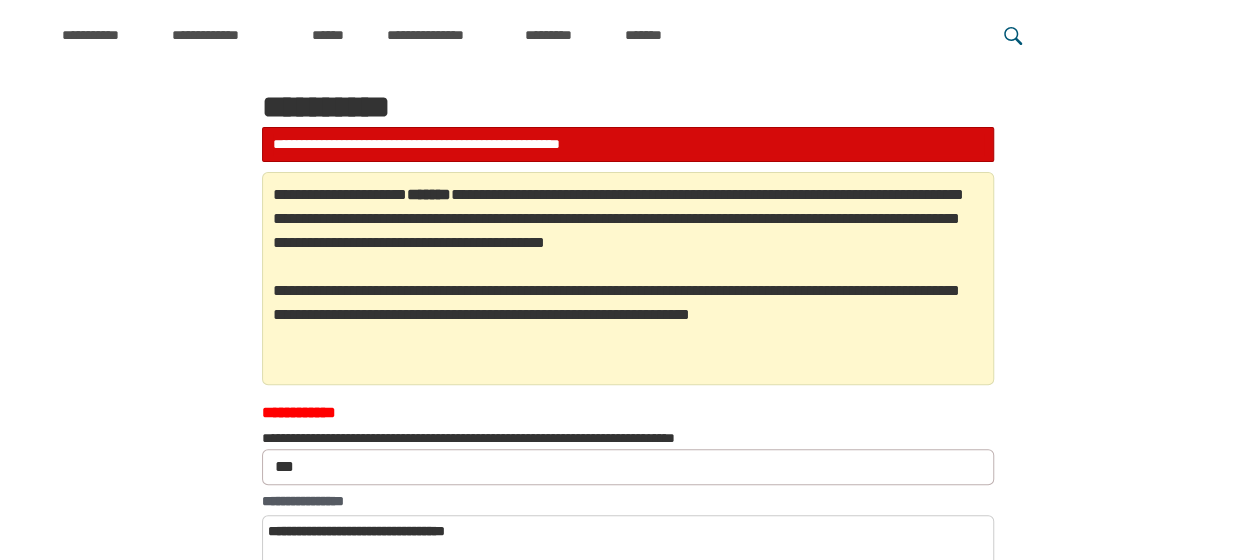 scroll, scrollTop: 356, scrollLeft: 0, axis: vertical 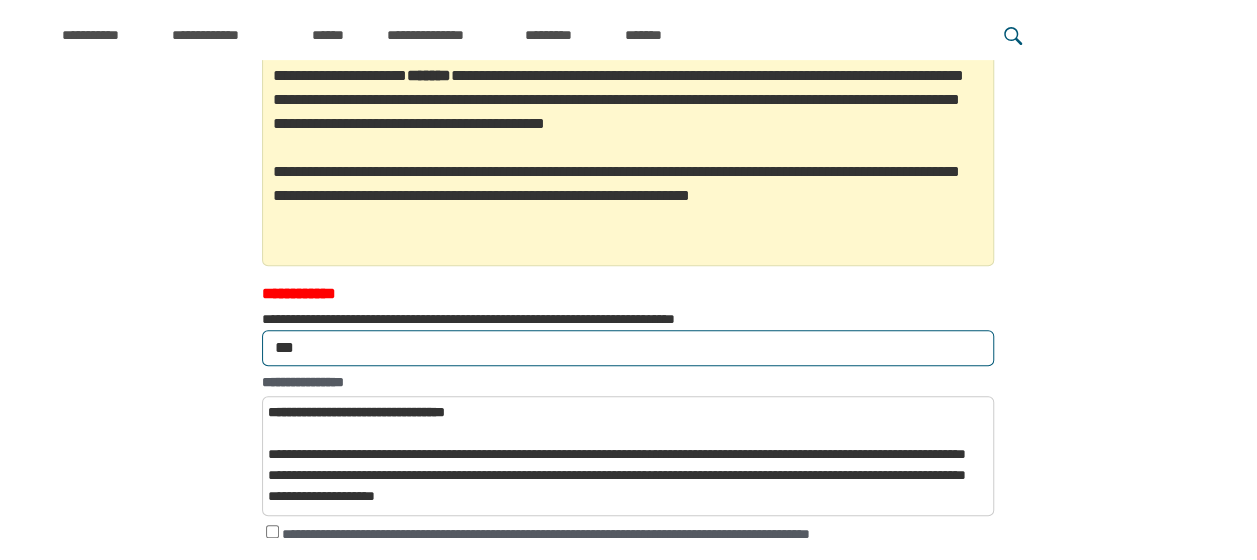 drag, startPoint x: 326, startPoint y: 342, endPoint x: 199, endPoint y: 359, distance: 128.13274 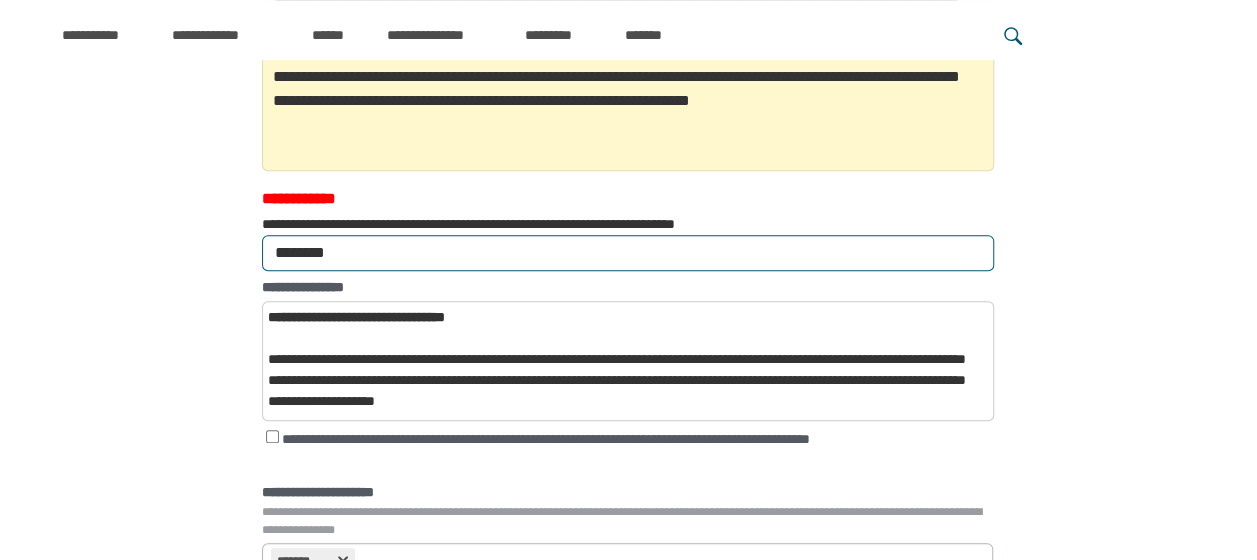 scroll, scrollTop: 489, scrollLeft: 0, axis: vertical 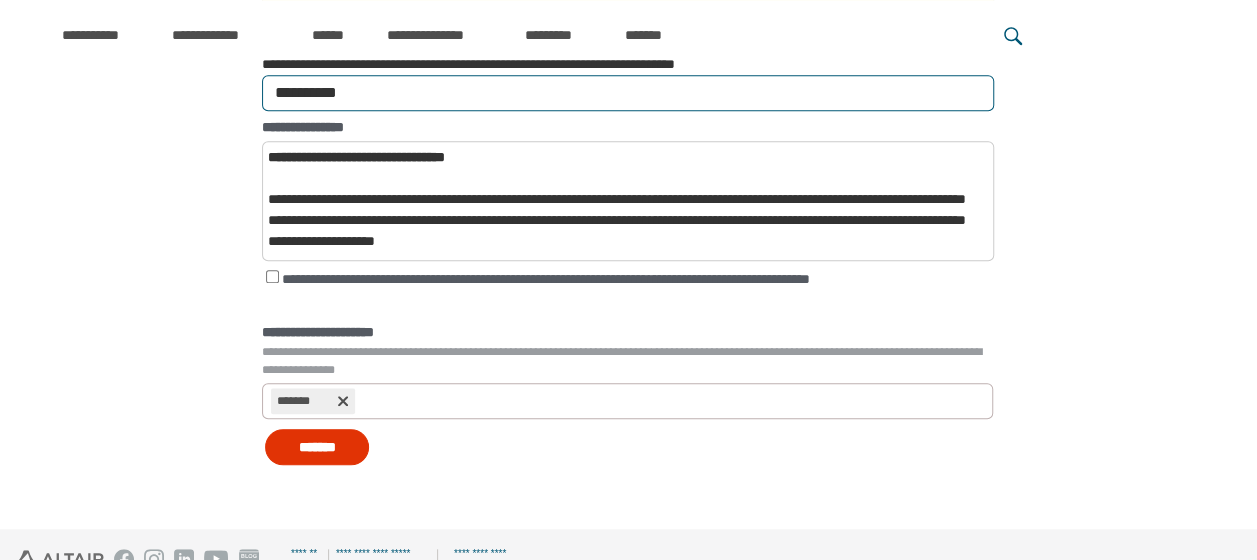 click on "*******" at bounding box center (317, 447) 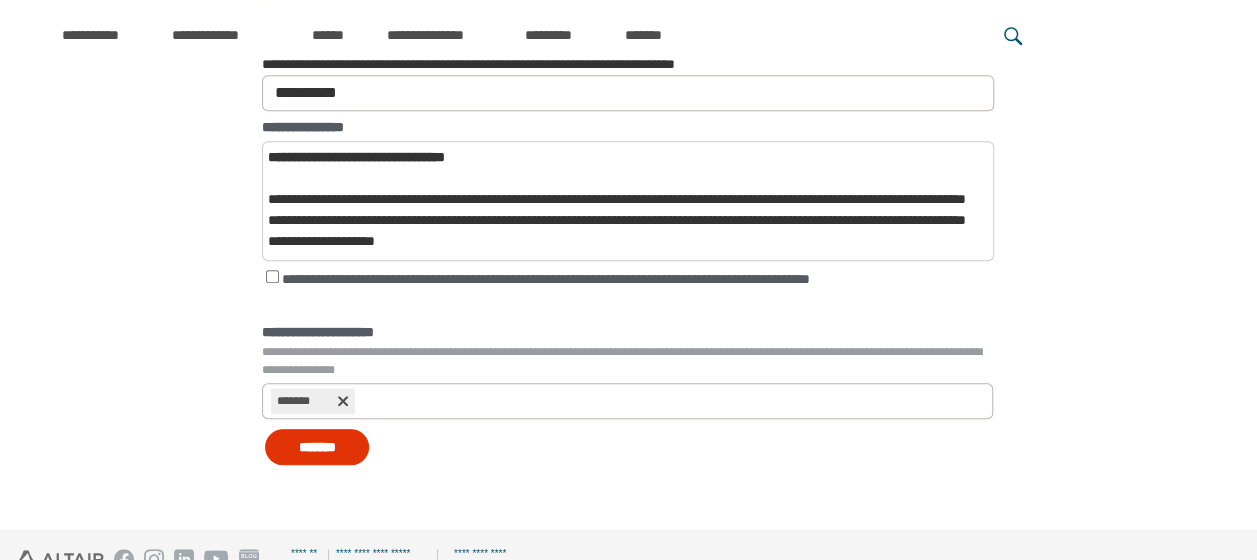 click on "*******" at bounding box center [317, 447] 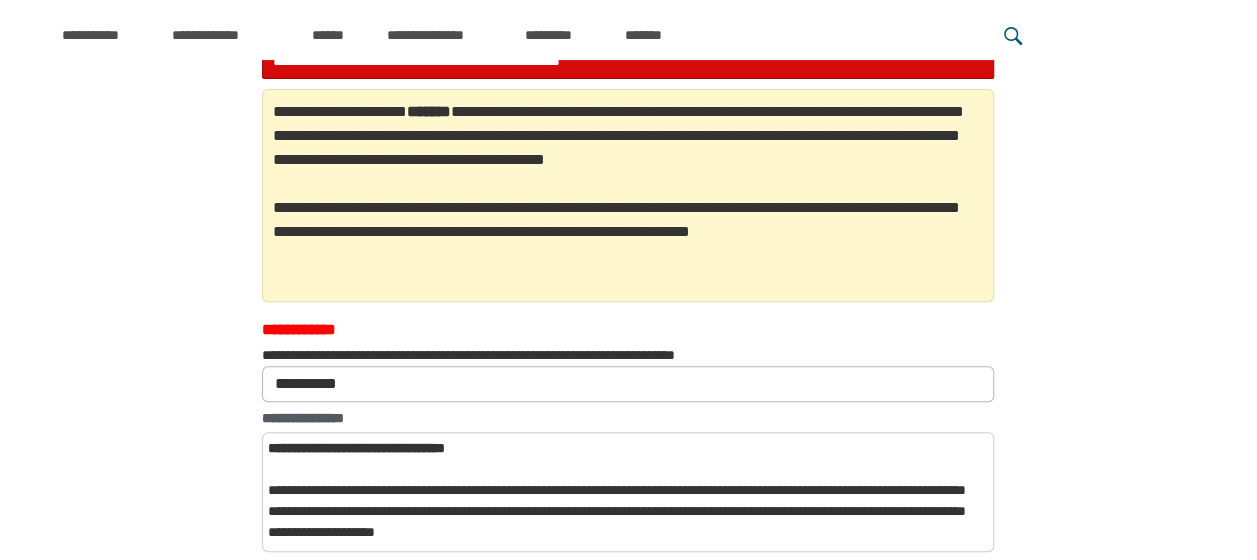 scroll, scrollTop: 319, scrollLeft: 0, axis: vertical 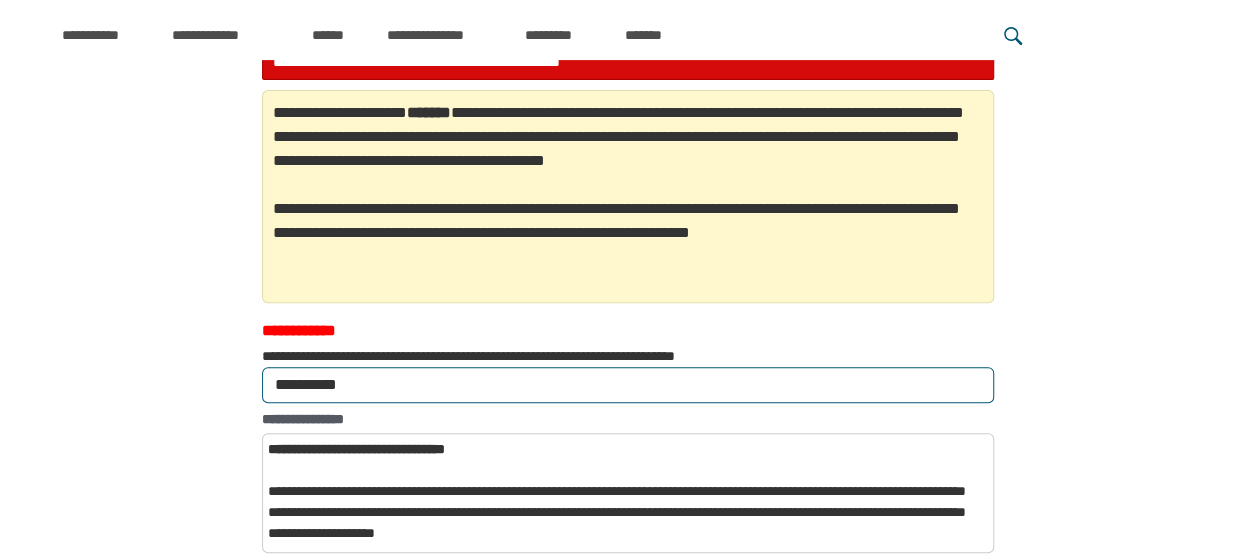 drag, startPoint x: 424, startPoint y: 378, endPoint x: 227, endPoint y: 364, distance: 197.49684 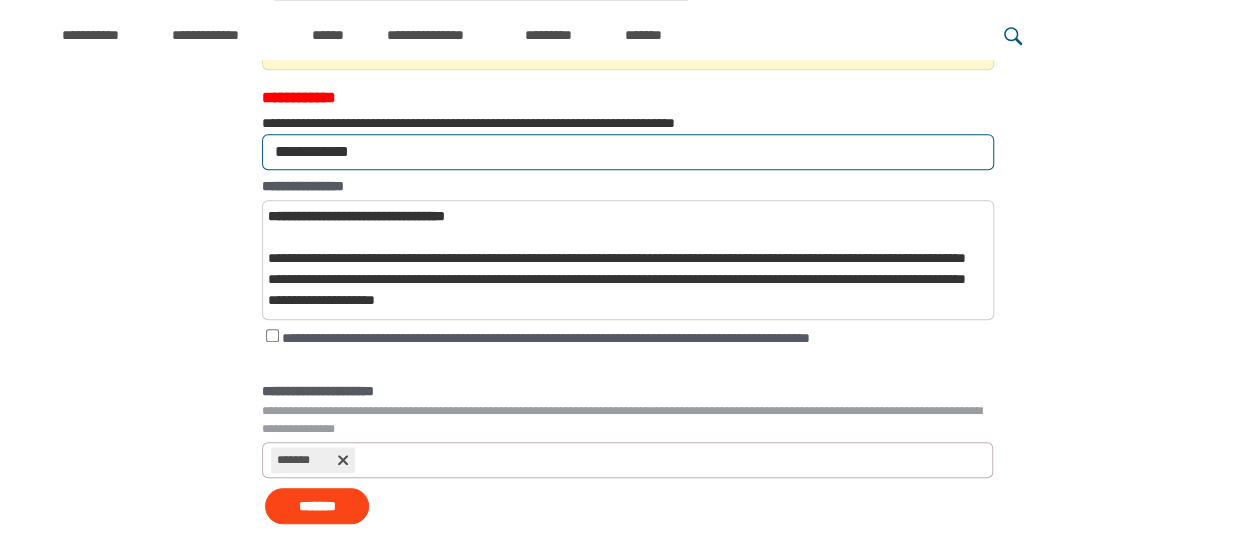 scroll, scrollTop: 639, scrollLeft: 0, axis: vertical 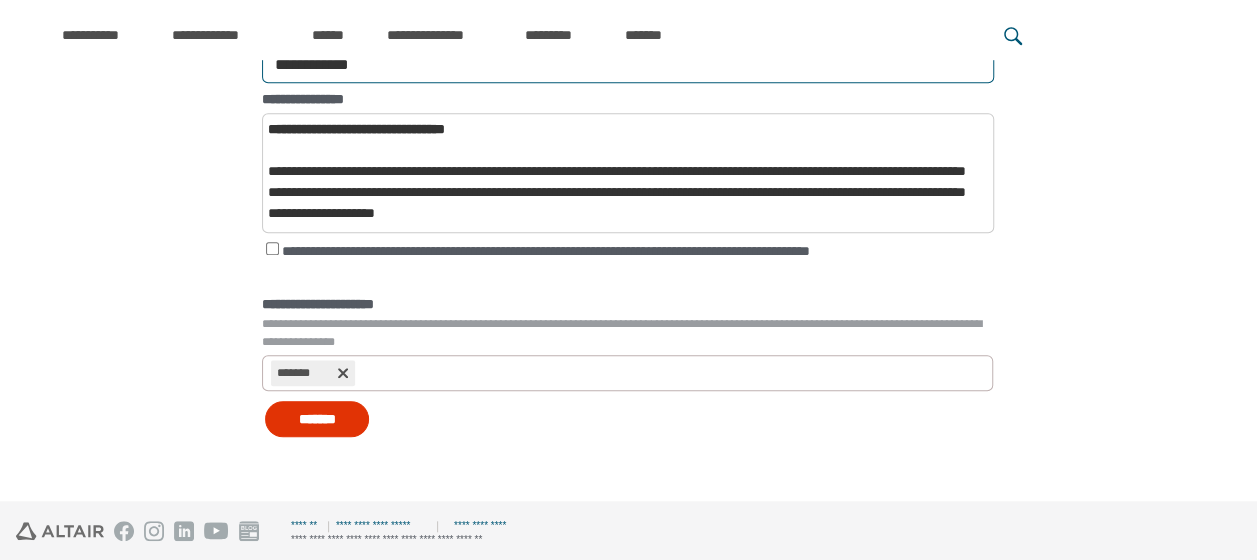 click on "*******" at bounding box center [317, 419] 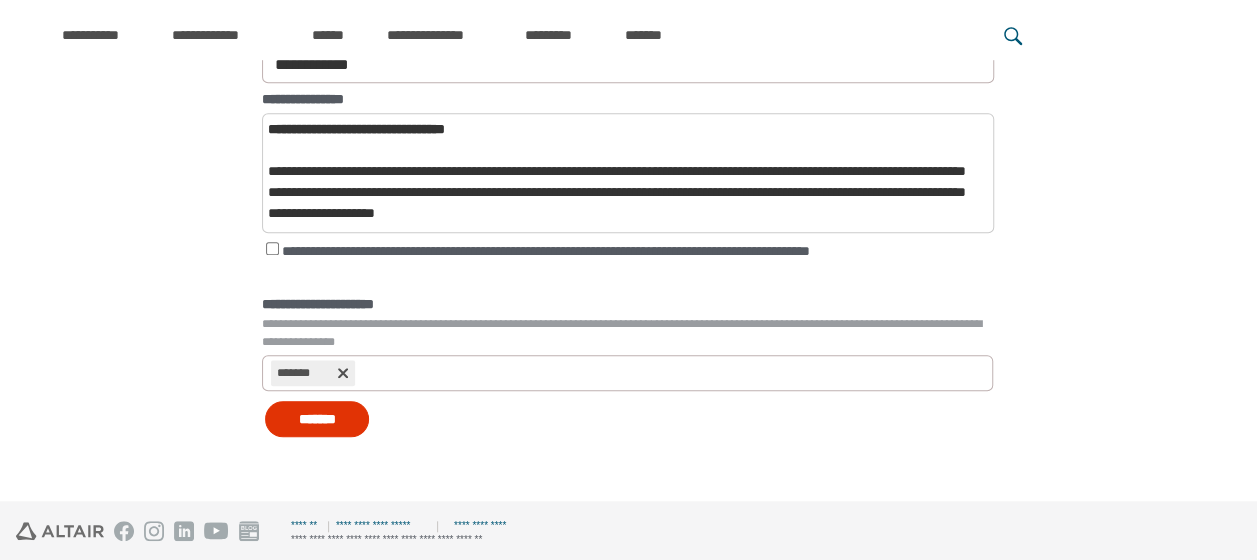 click on "*******" at bounding box center [317, 419] 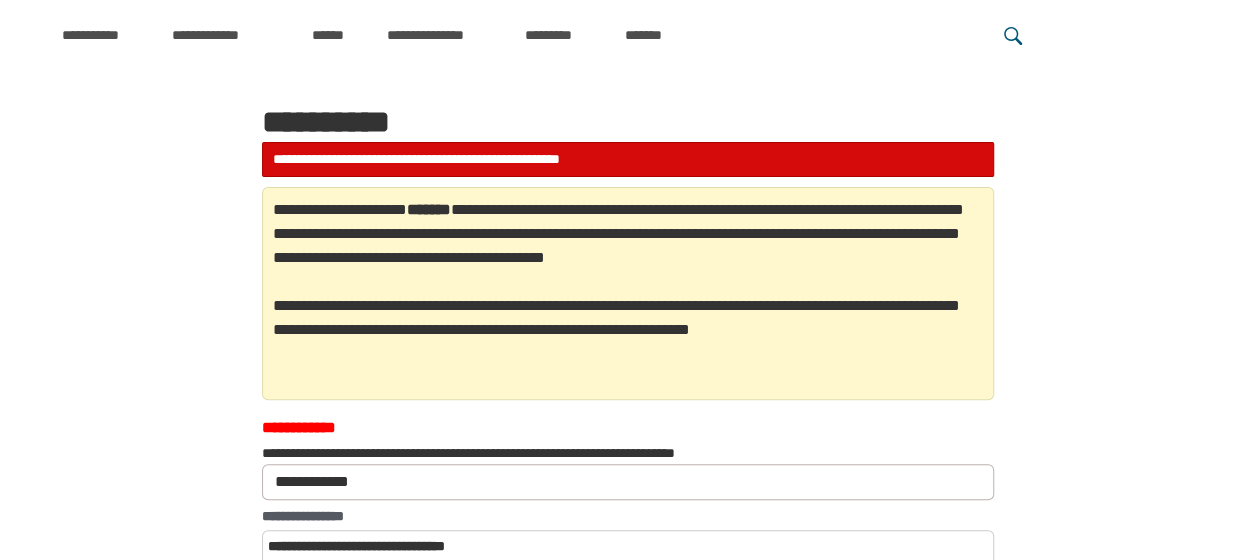 scroll, scrollTop: 322, scrollLeft: 0, axis: vertical 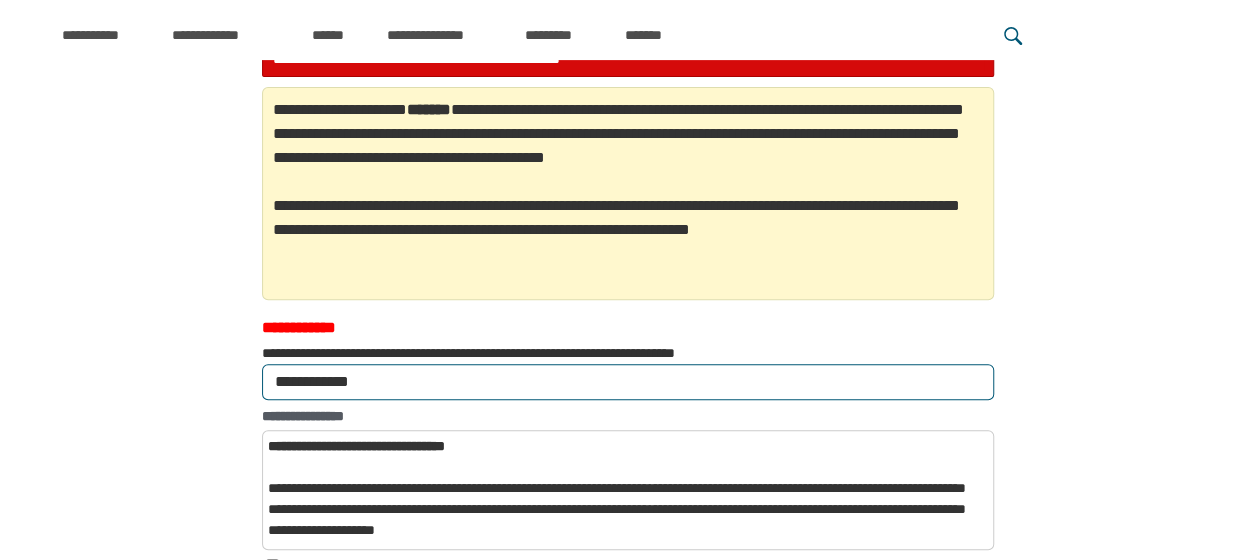 drag, startPoint x: 415, startPoint y: 376, endPoint x: 135, endPoint y: 340, distance: 282.3048 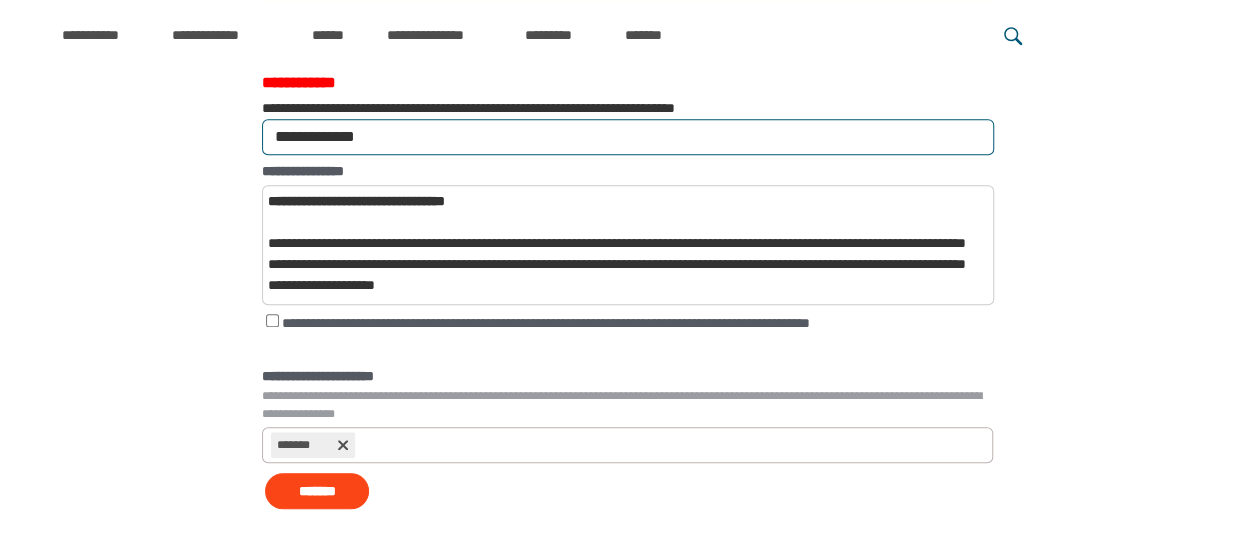 scroll, scrollTop: 569, scrollLeft: 0, axis: vertical 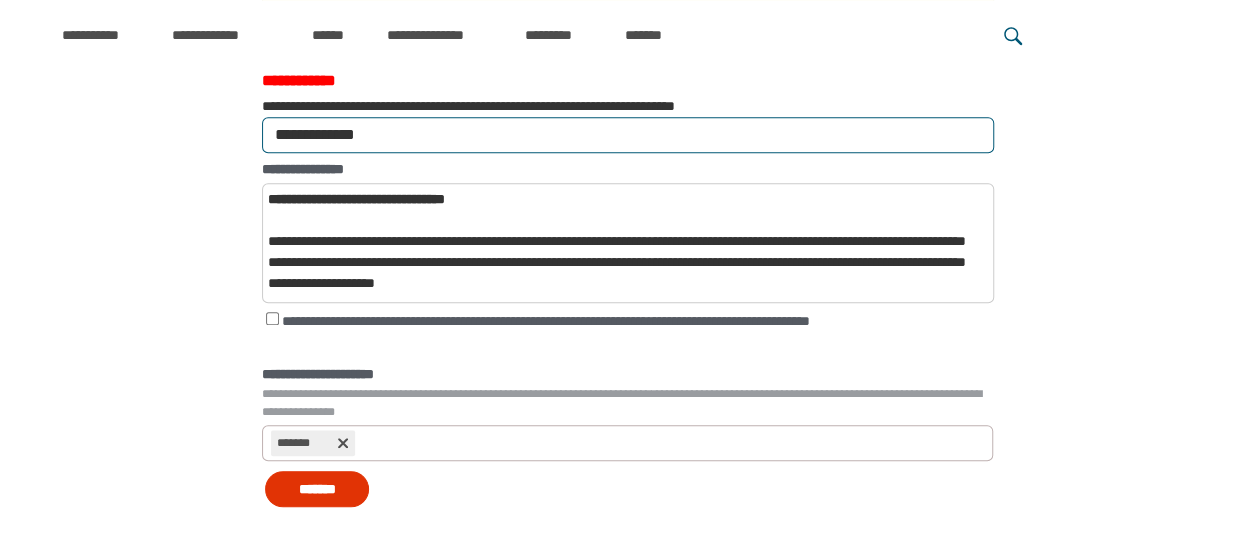 type on "**********" 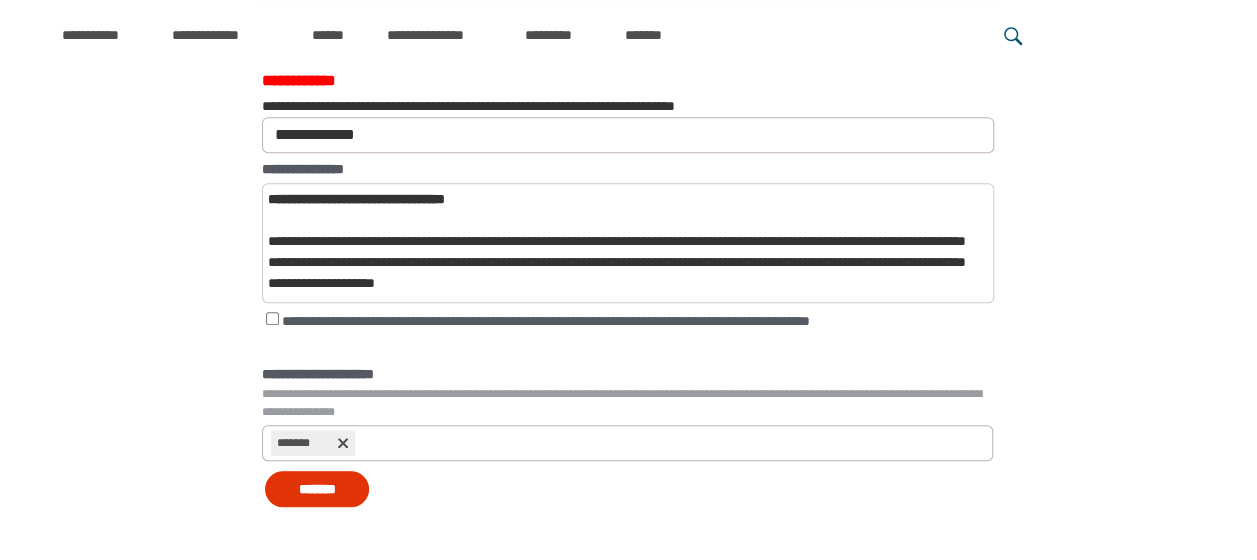 click on "*******" at bounding box center [317, 489] 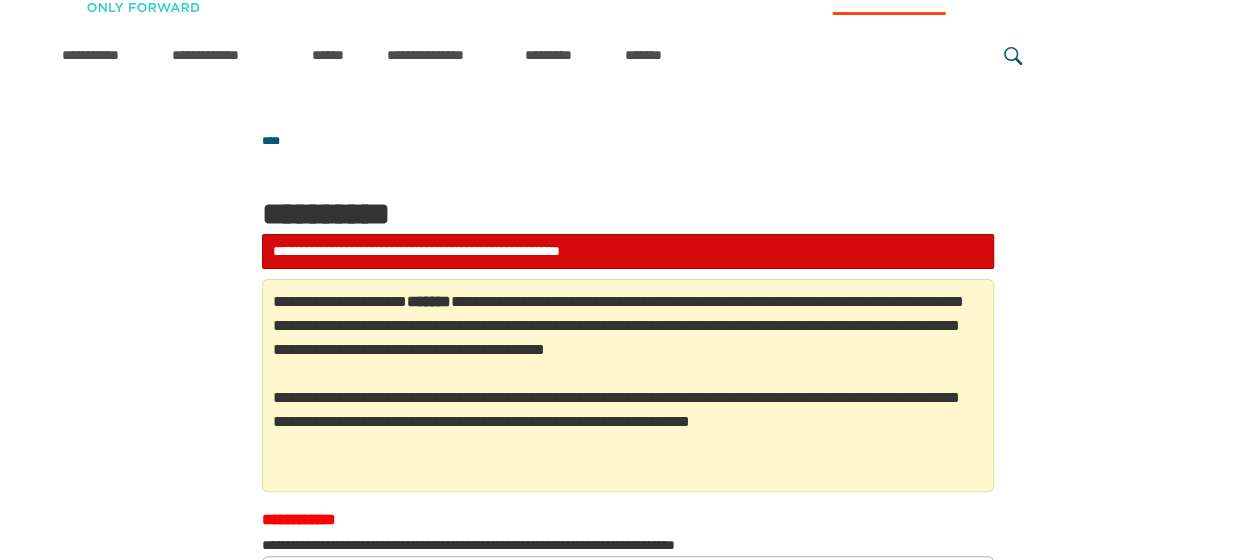 scroll, scrollTop: 0, scrollLeft: 0, axis: both 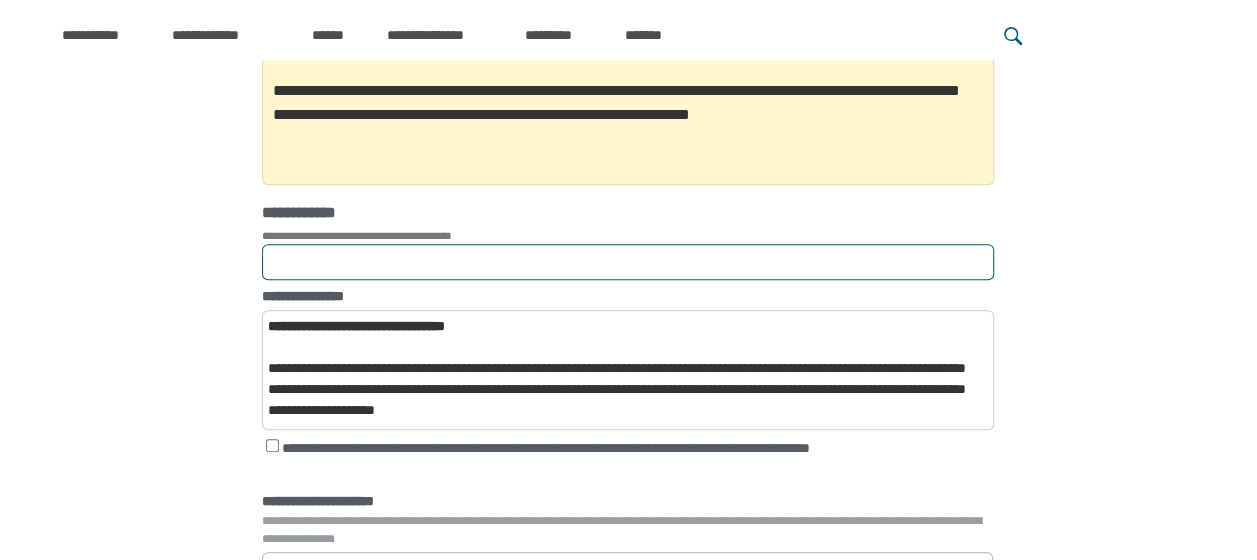 click on "**********" at bounding box center (628, 262) 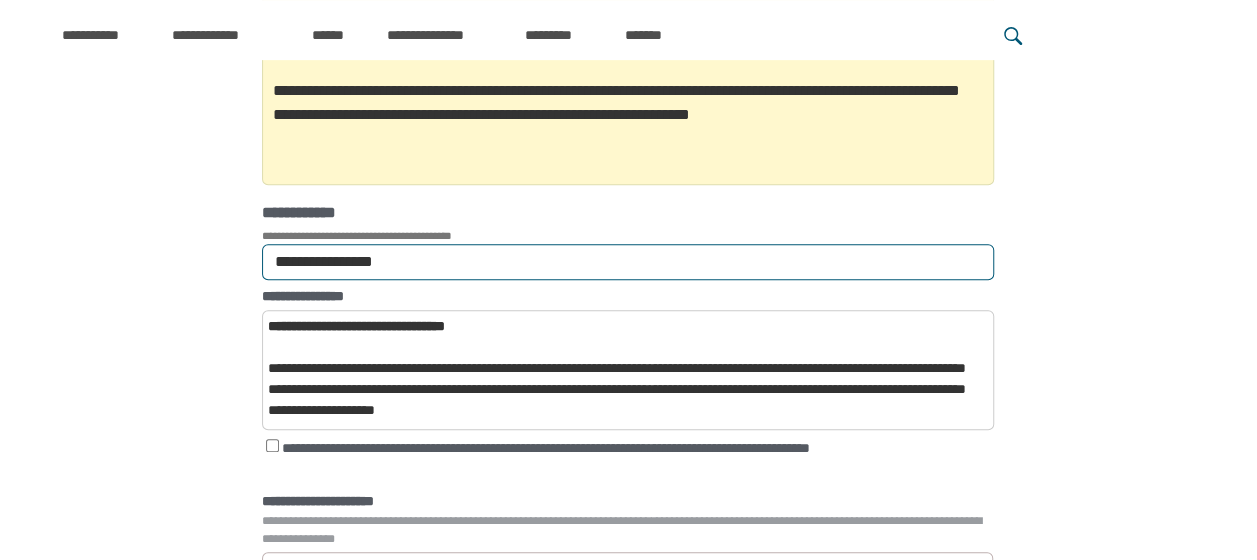 scroll, scrollTop: 572, scrollLeft: 0, axis: vertical 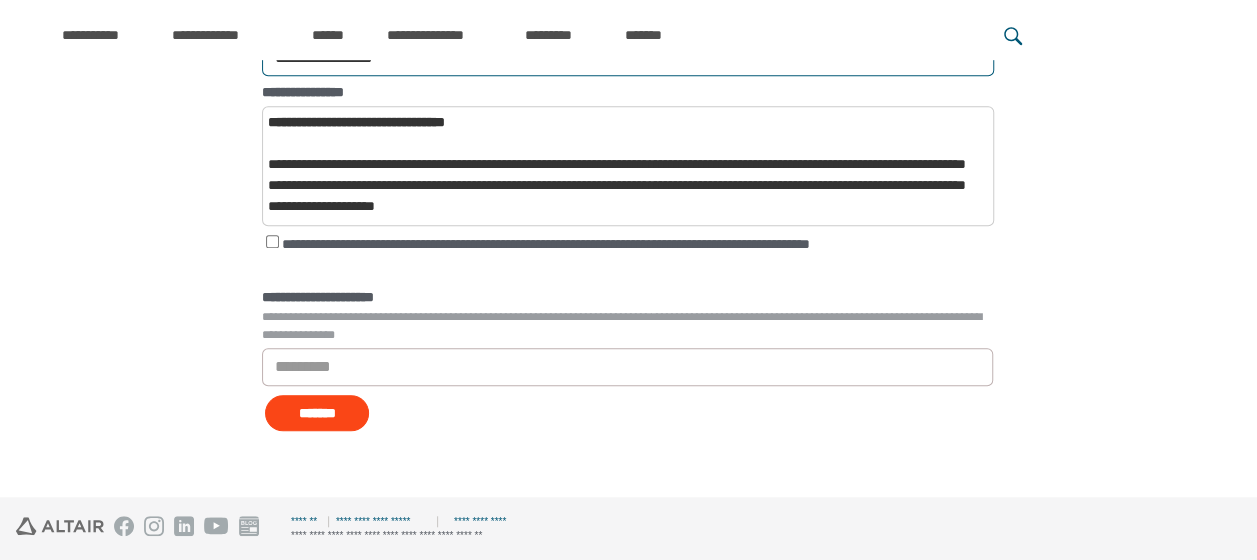 type on "**********" 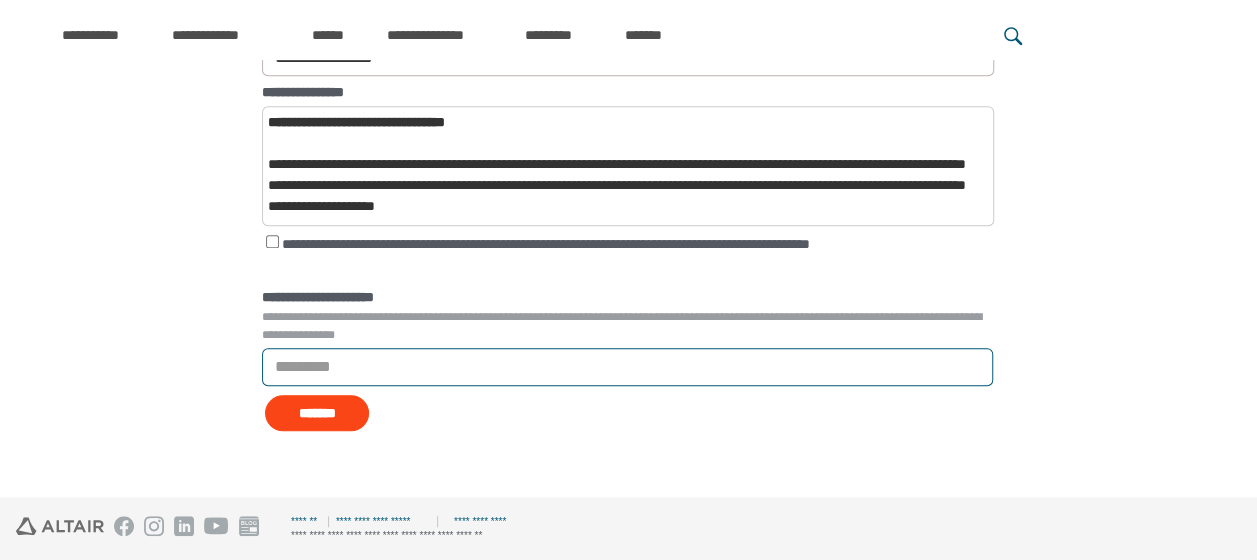 click on "*********" at bounding box center (627, 367) 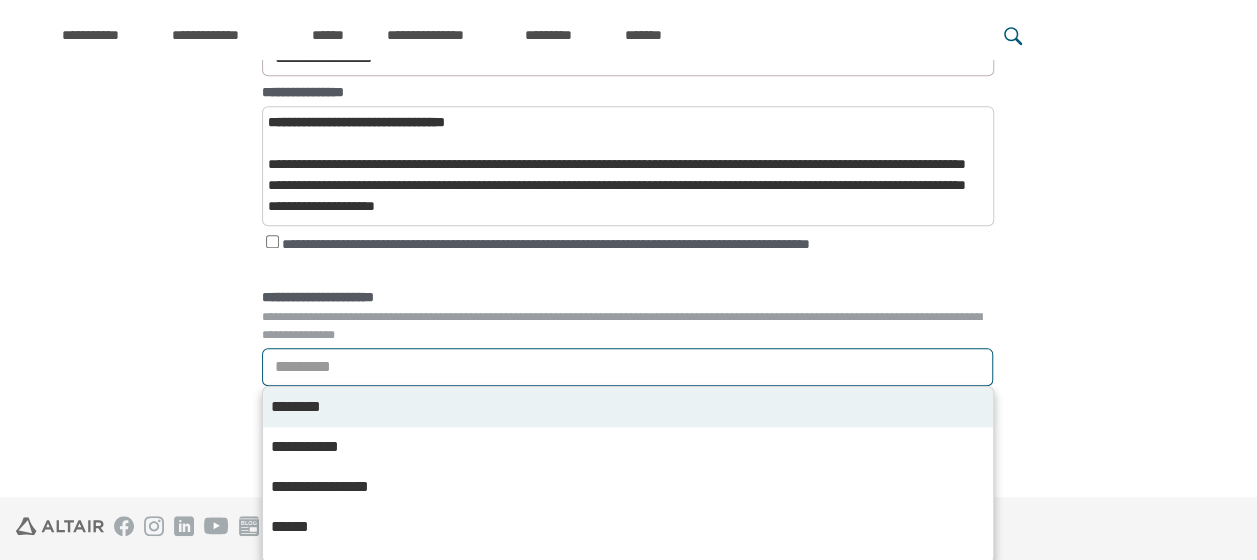 scroll, scrollTop: 574, scrollLeft: 0, axis: vertical 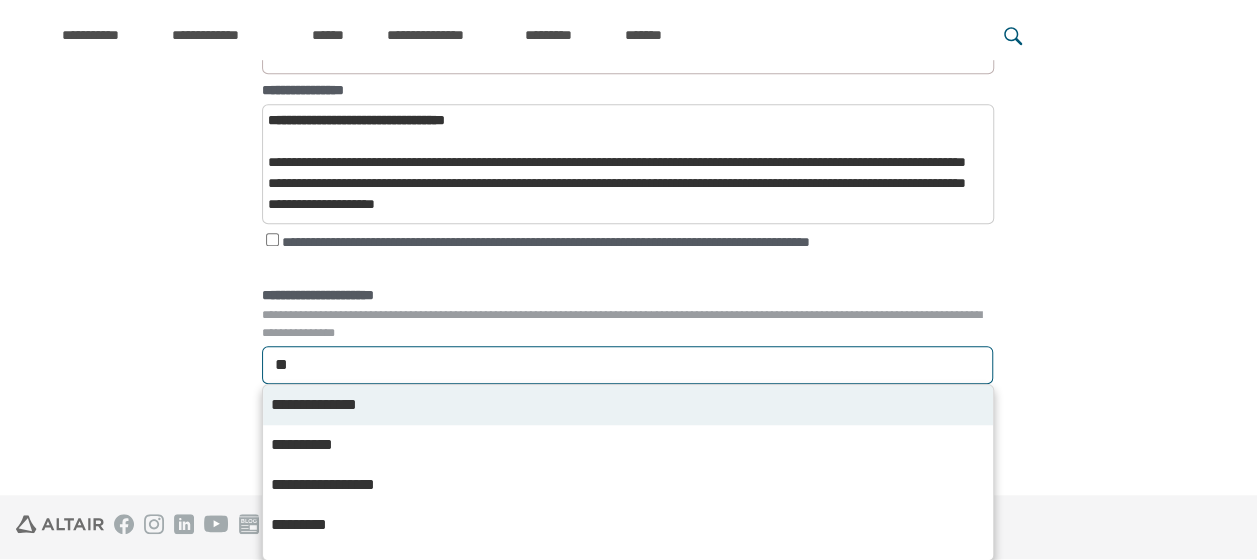type on "***" 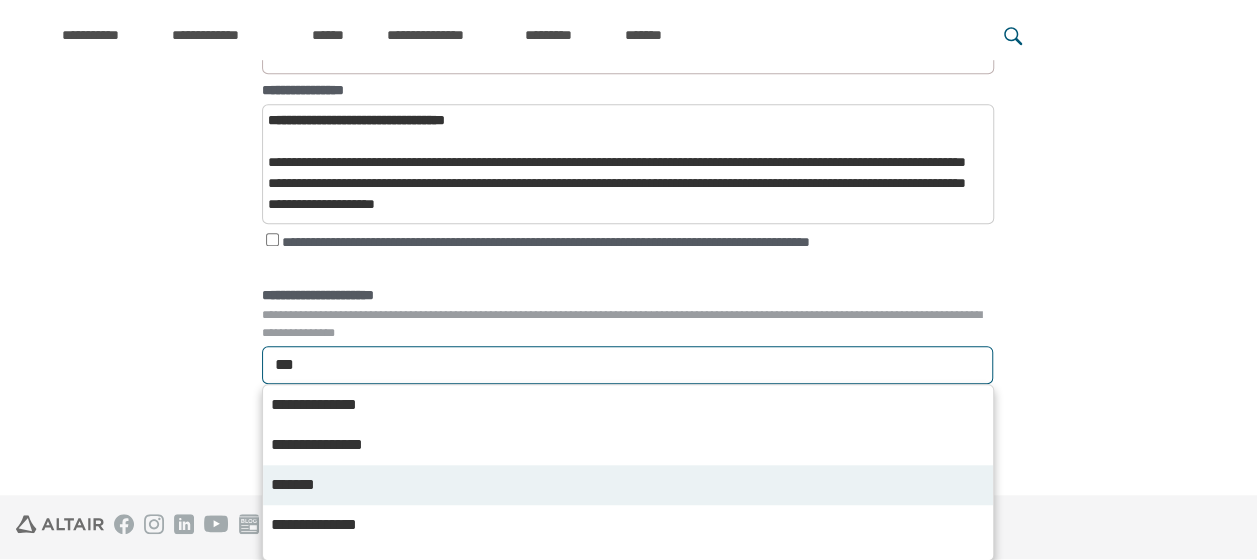 click on "*******" at bounding box center (628, 485) 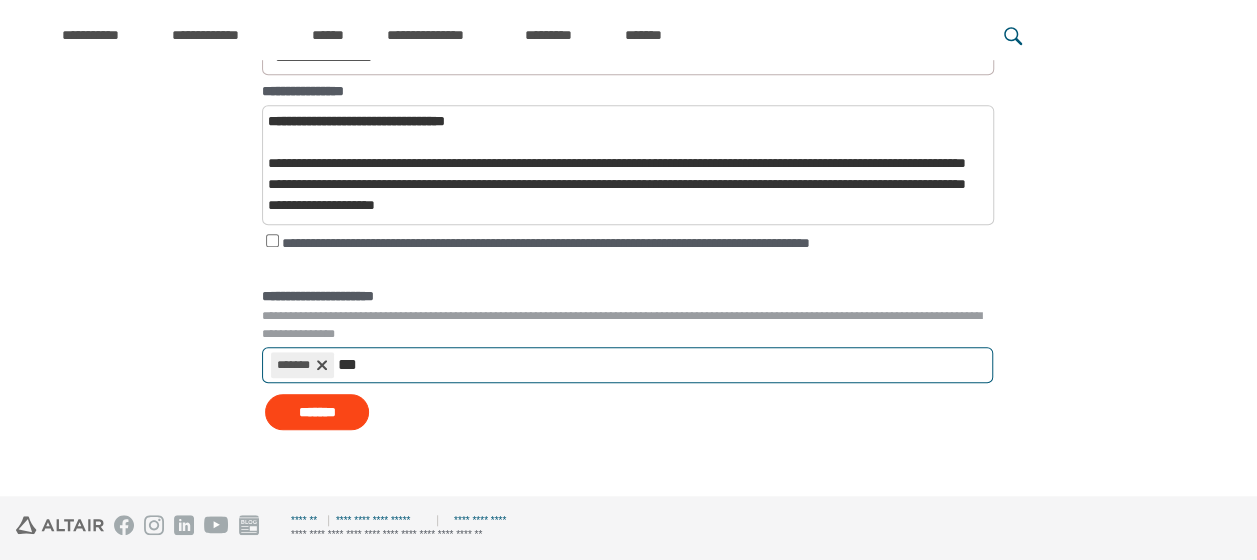 scroll, scrollTop: 571, scrollLeft: 0, axis: vertical 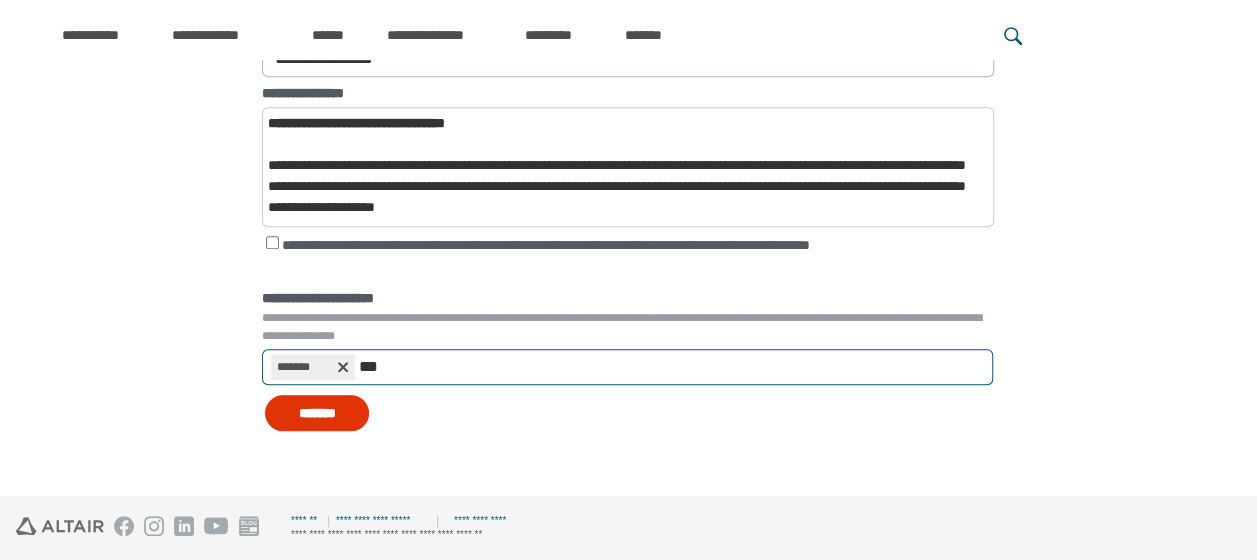 click on "*******" at bounding box center (317, 413) 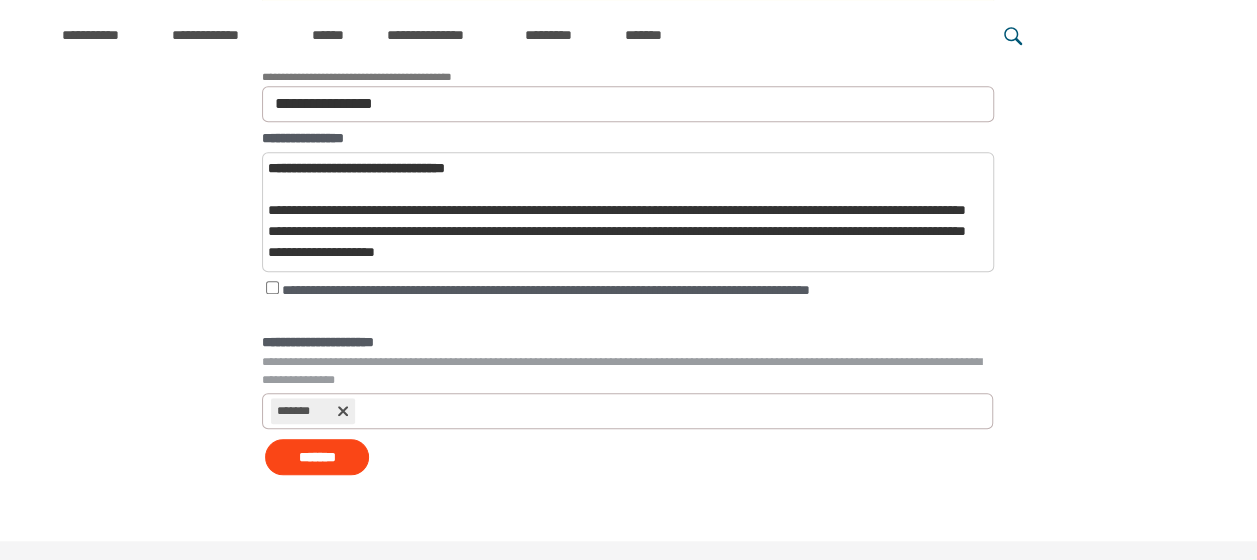 click on "**********" at bounding box center [628, 123] 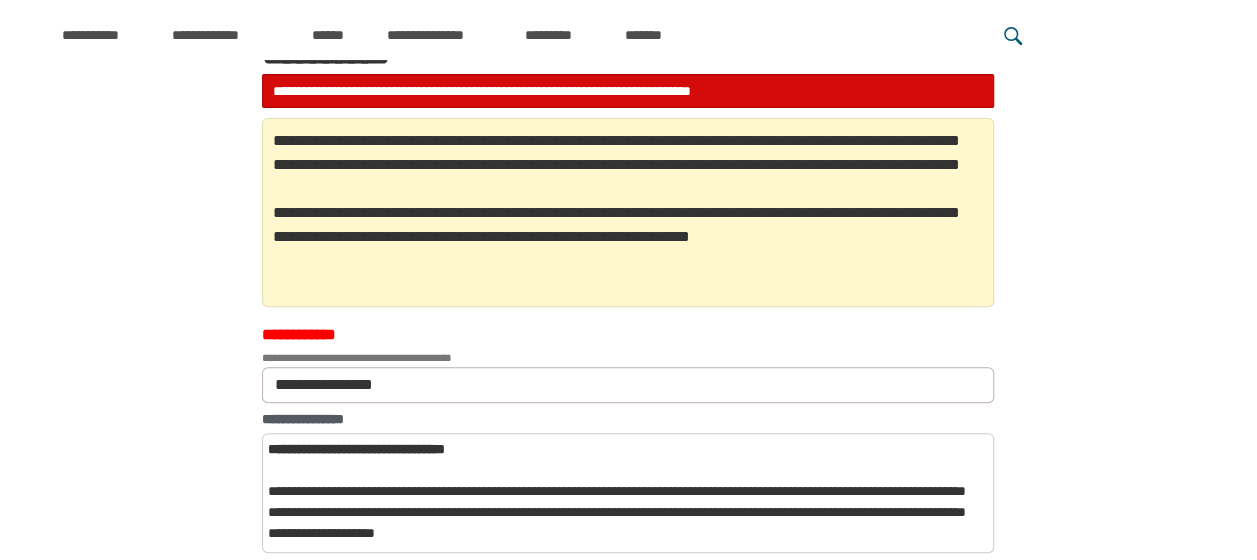 scroll, scrollTop: 244, scrollLeft: 0, axis: vertical 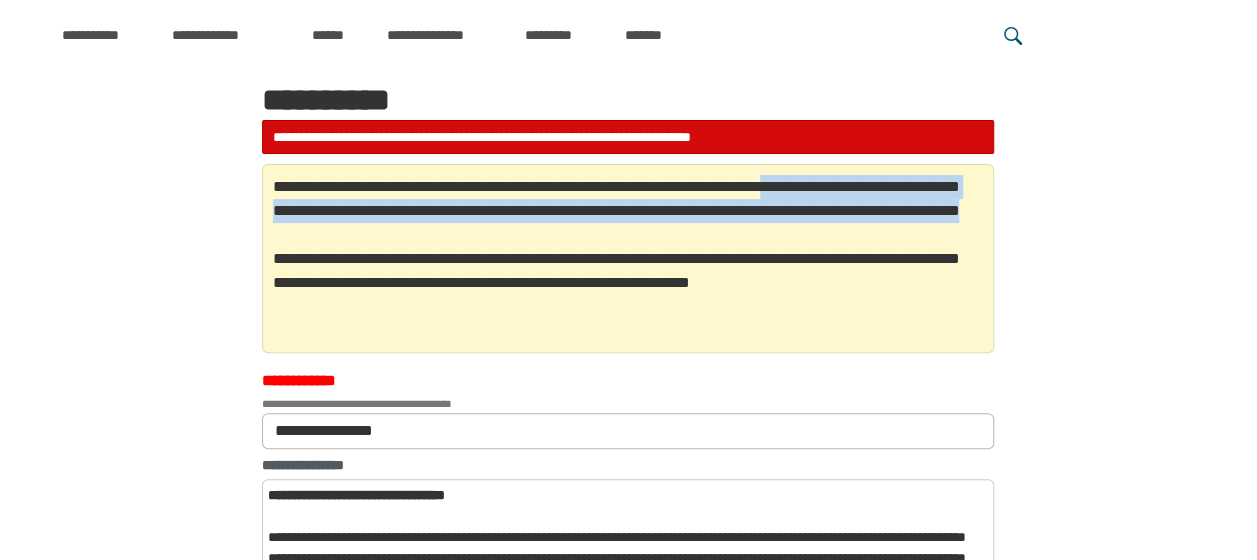 drag, startPoint x: 1251, startPoint y: 188, endPoint x: 876, endPoint y: 247, distance: 379.61295 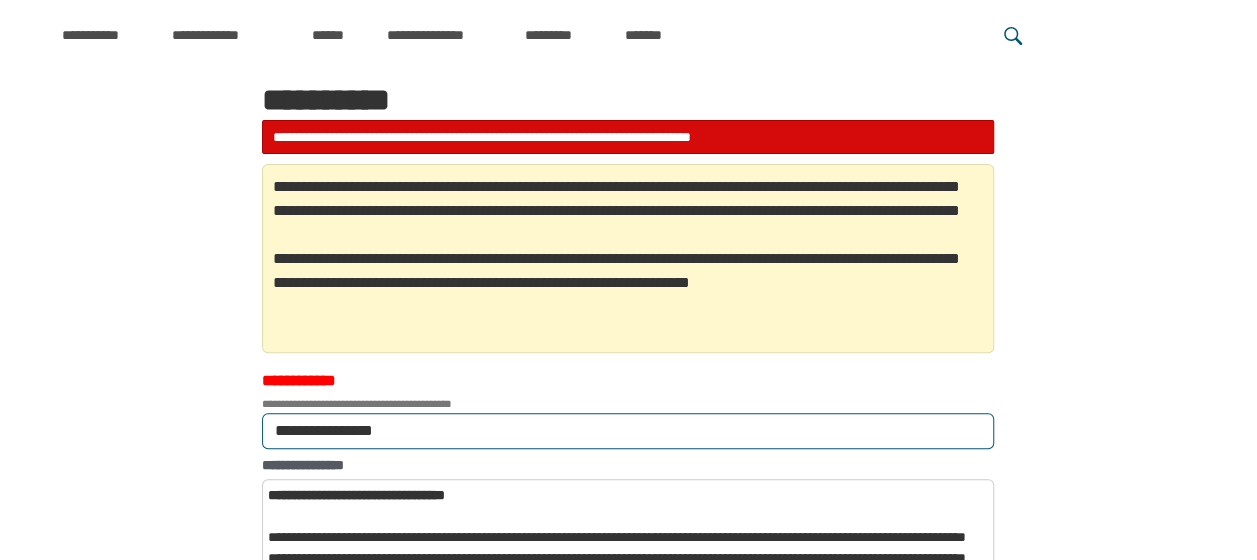 click on "**********" at bounding box center [628, 431] 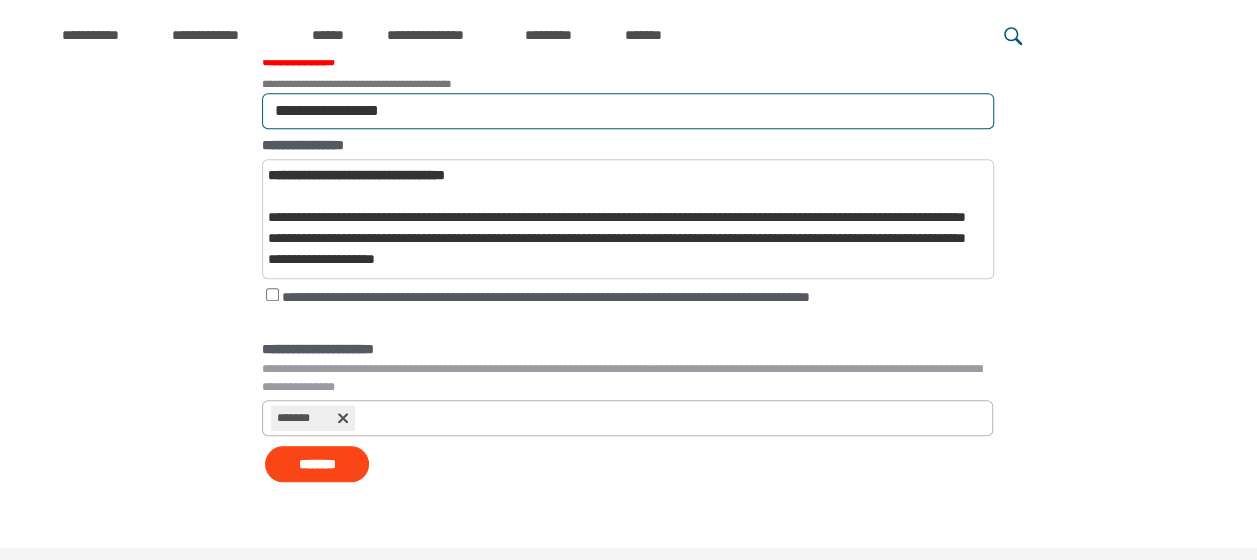 scroll, scrollTop: 615, scrollLeft: 0, axis: vertical 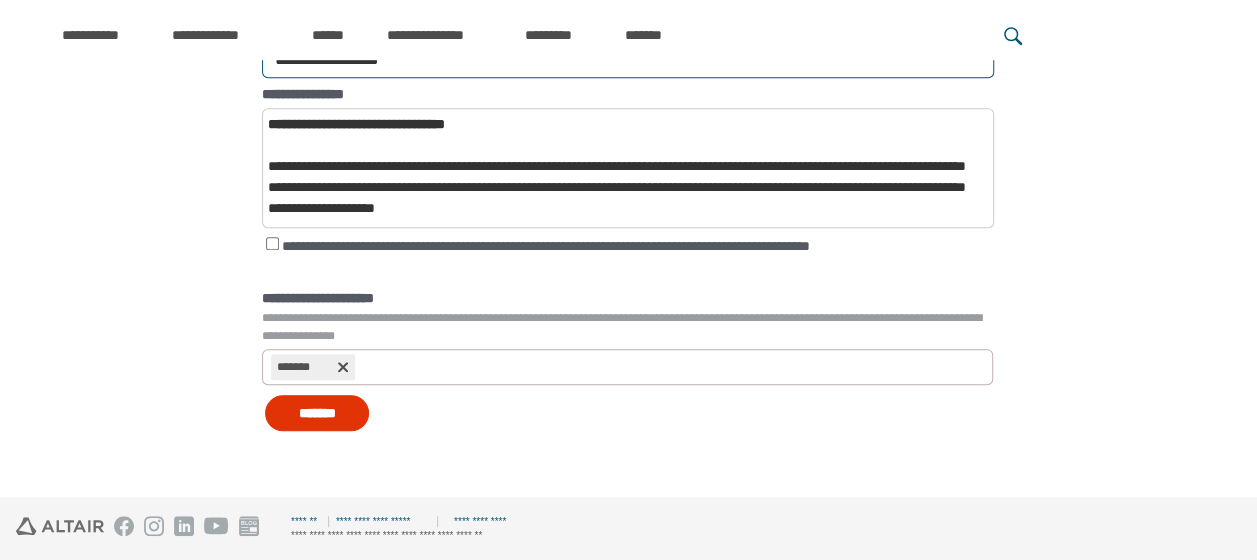 type on "**********" 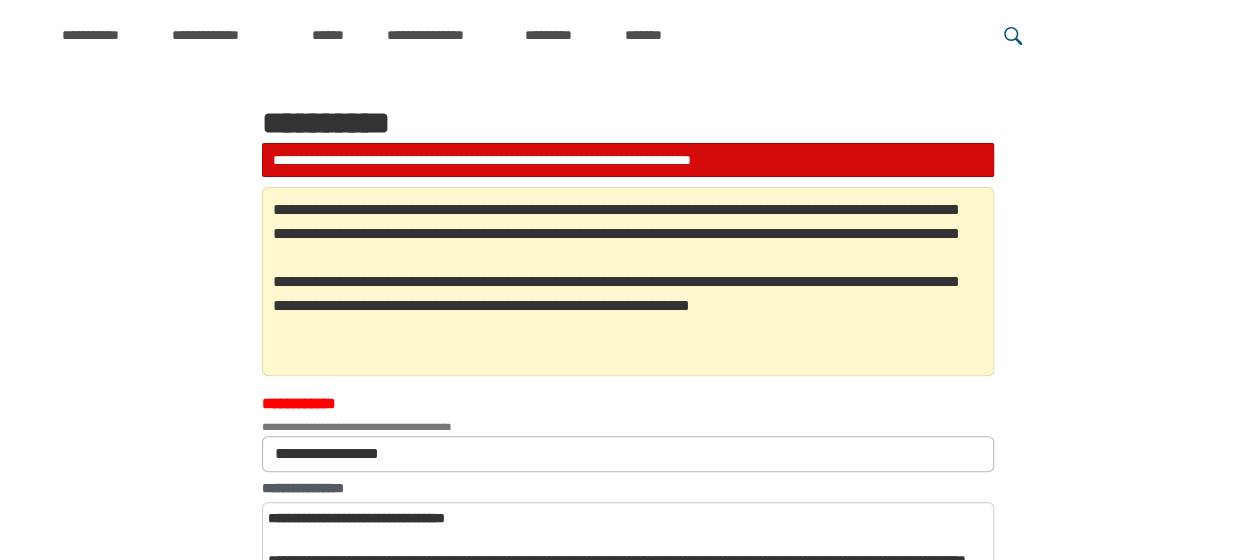 scroll, scrollTop: 224, scrollLeft: 0, axis: vertical 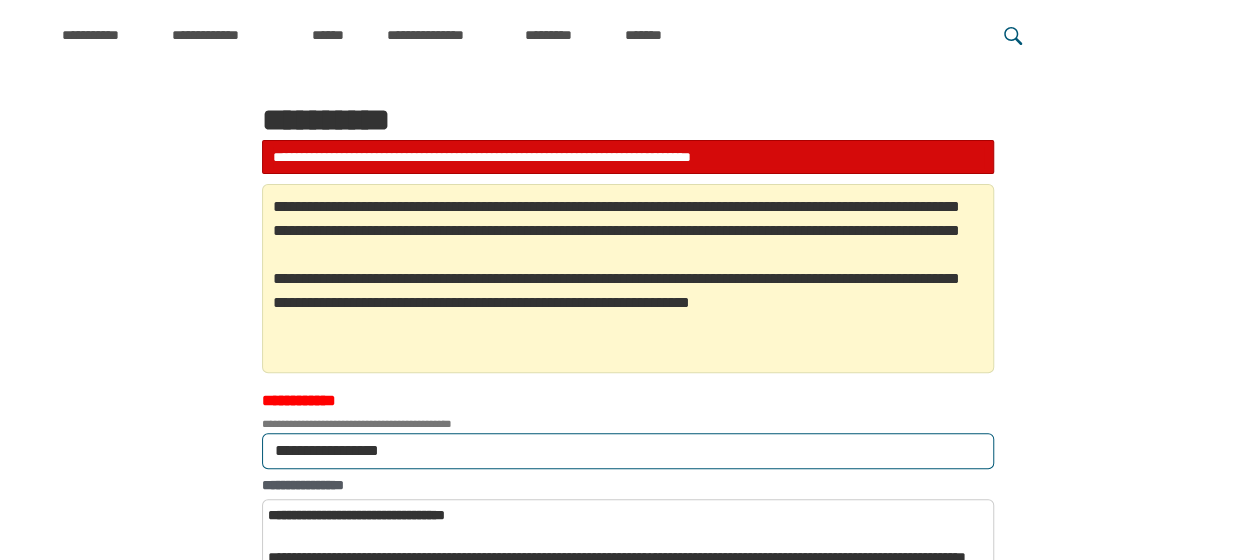 drag, startPoint x: 466, startPoint y: 455, endPoint x: -4, endPoint y: 502, distance: 472.34415 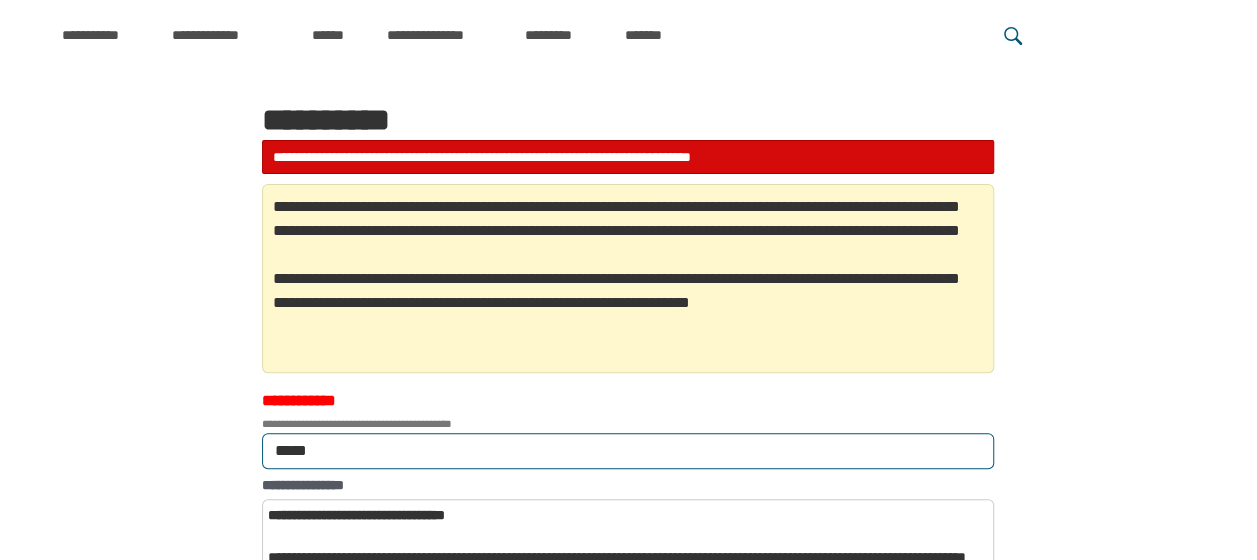 type on "******" 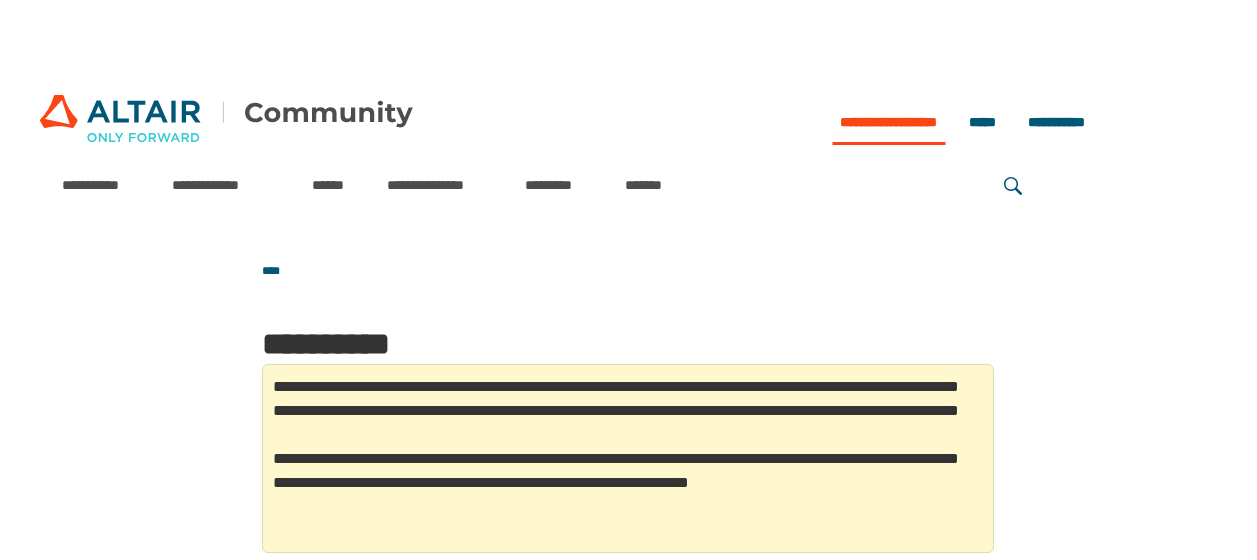 scroll, scrollTop: 0, scrollLeft: 0, axis: both 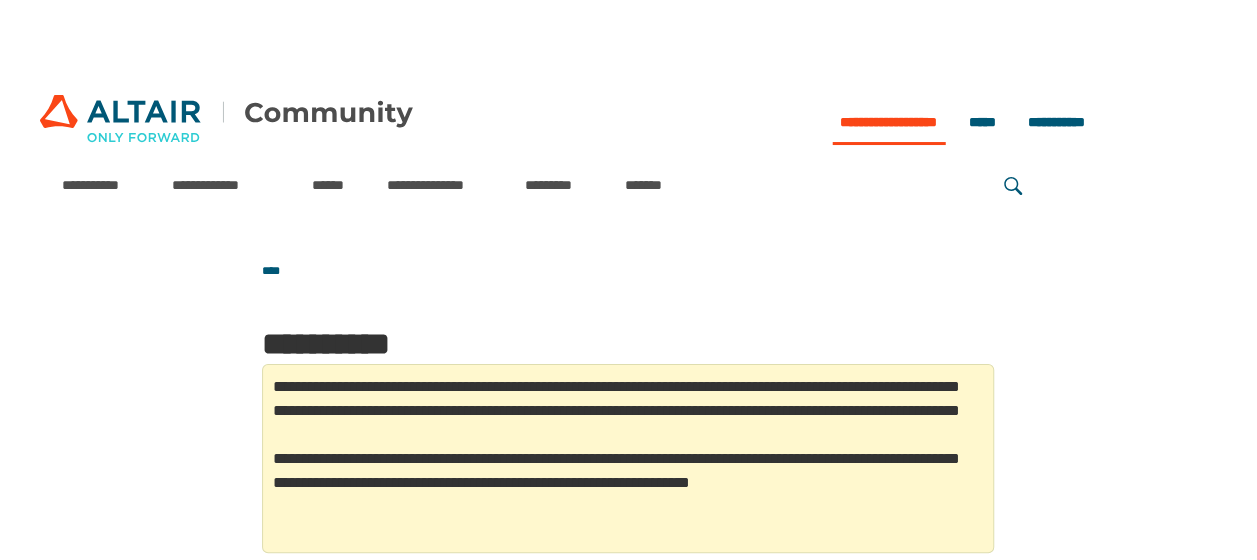 click on "**********" at bounding box center [514, 186] 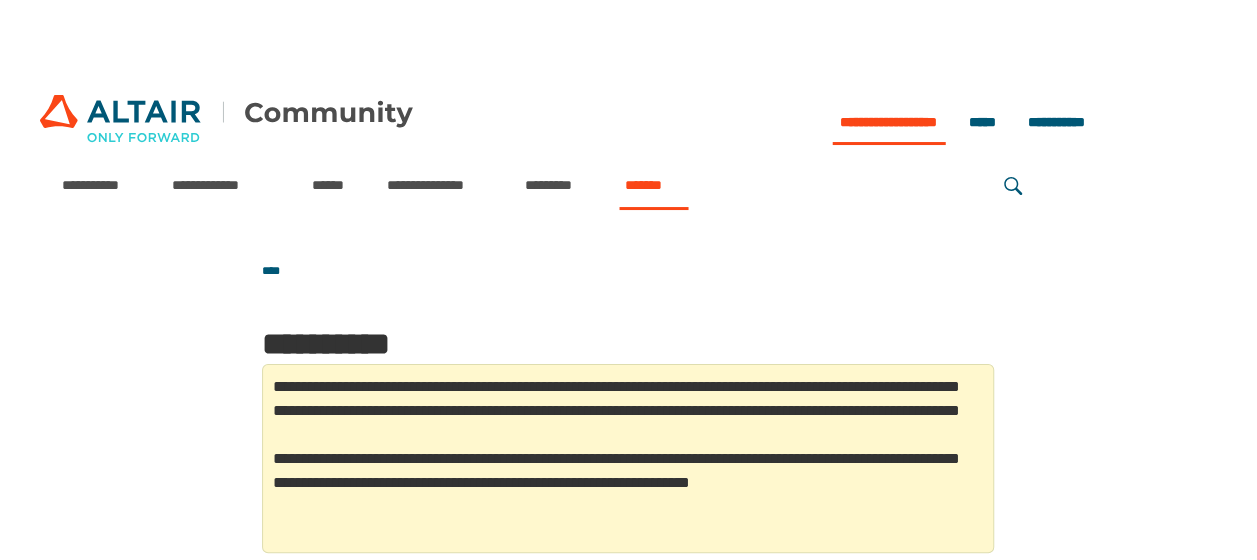 click on "*******" at bounding box center [653, 185] 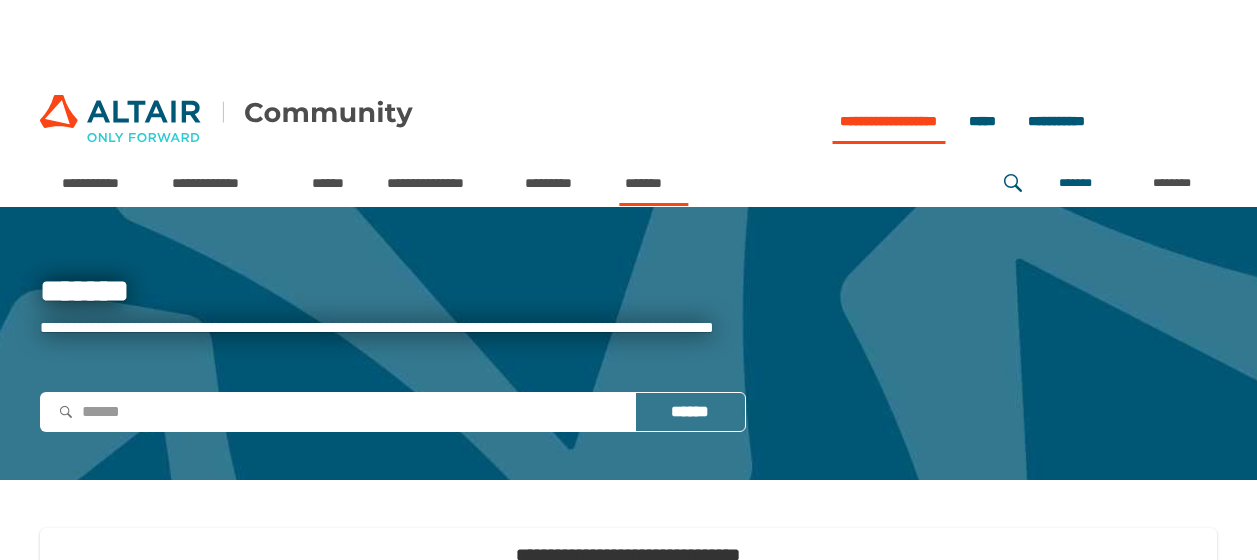 scroll, scrollTop: 0, scrollLeft: 0, axis: both 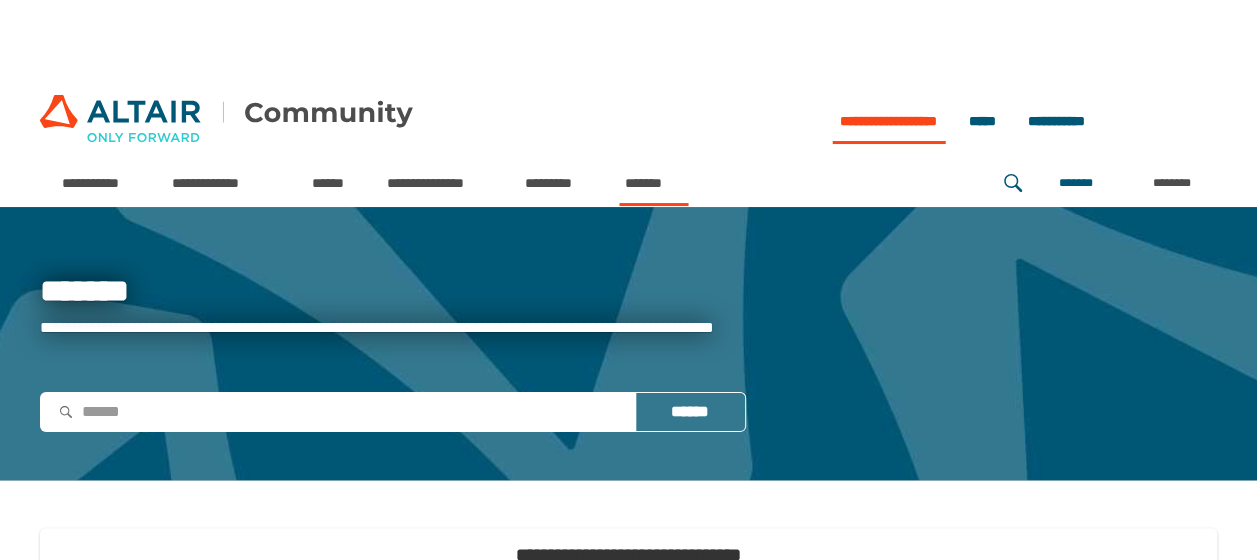 click on "*******" at bounding box center [653, 183] 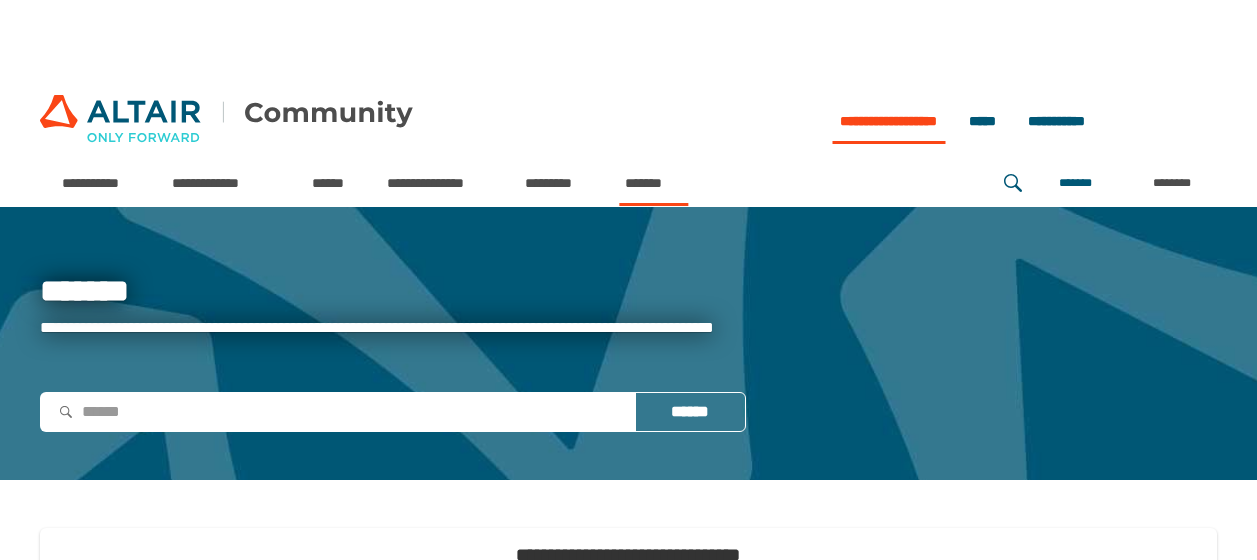 scroll, scrollTop: 0, scrollLeft: 0, axis: both 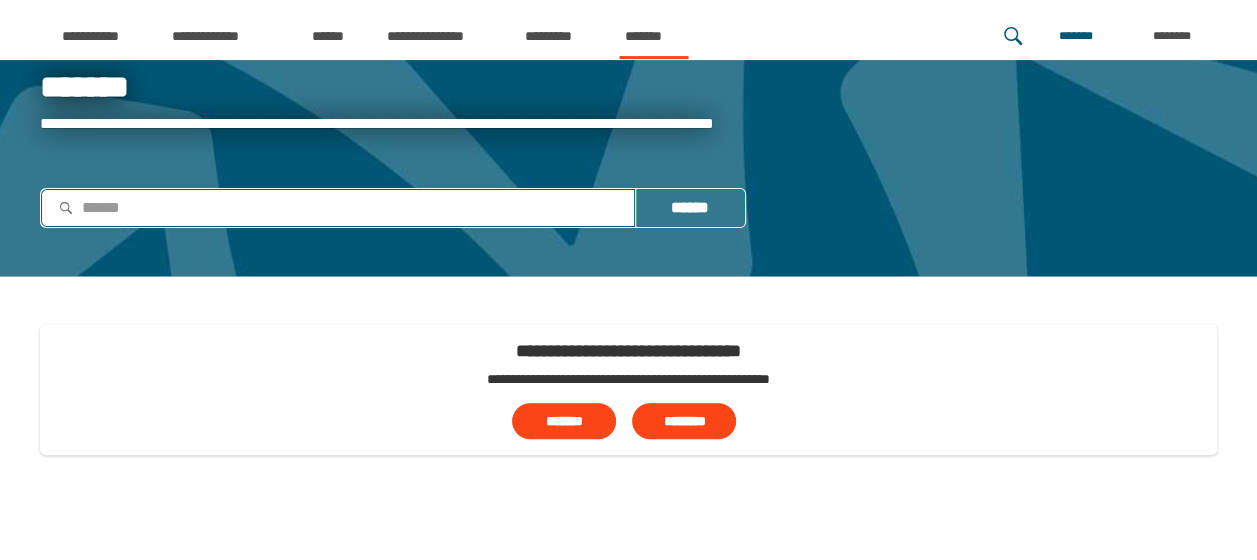 click at bounding box center [338, 208] 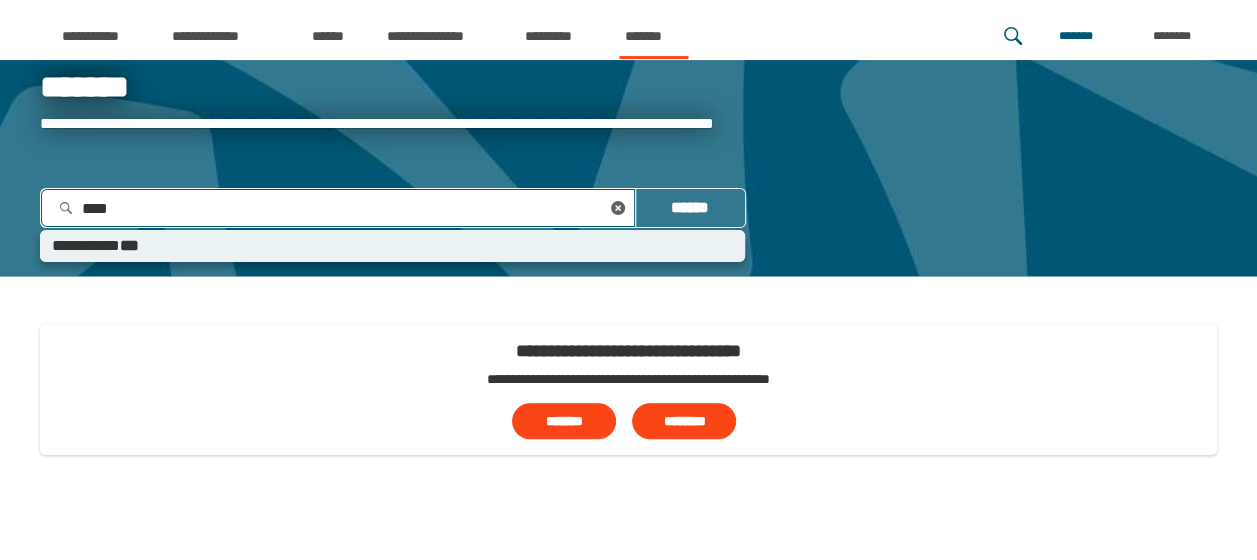 type on "*****" 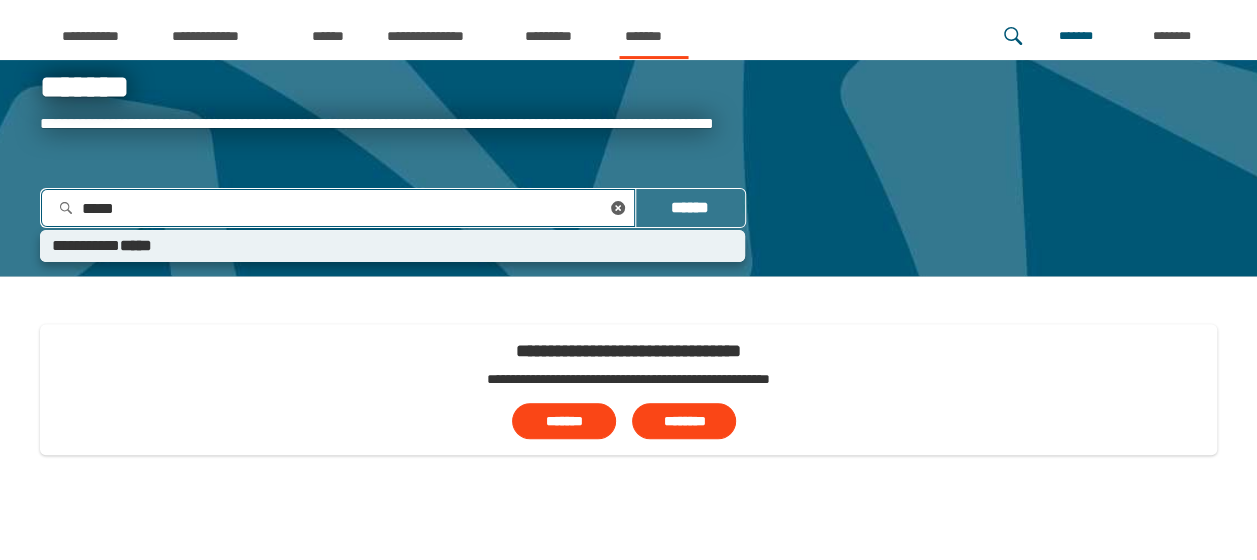type 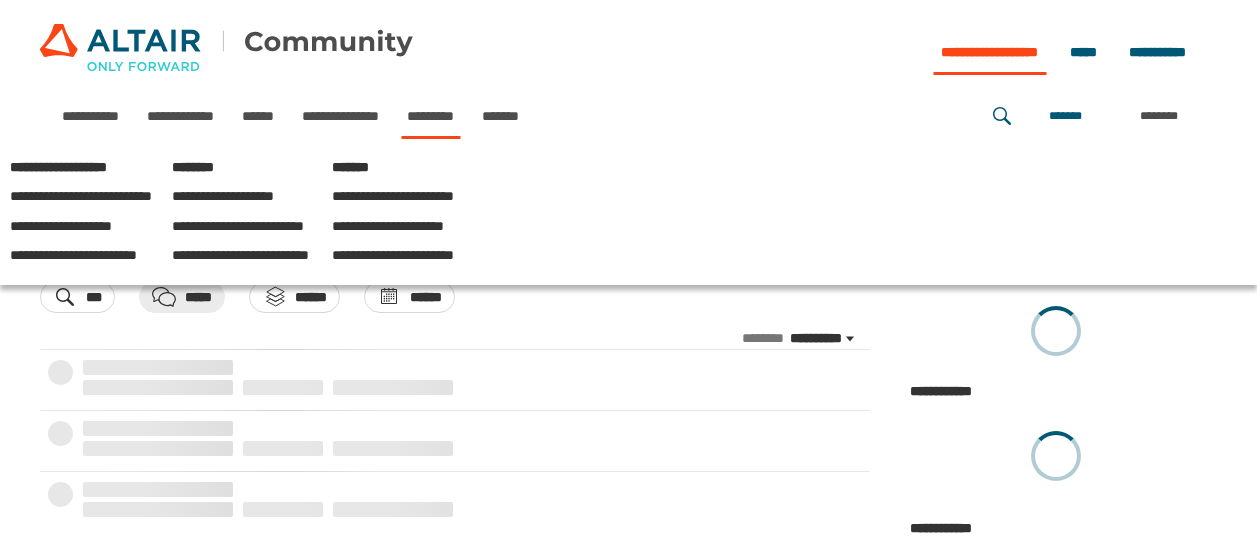 scroll, scrollTop: 0, scrollLeft: 0, axis: both 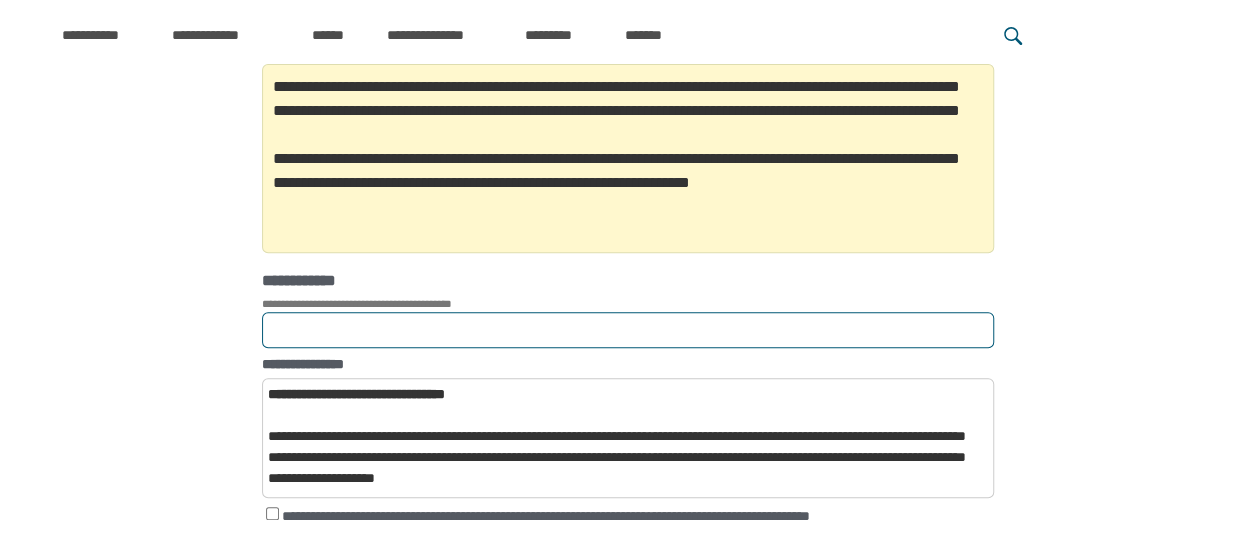 click on "**********" at bounding box center [628, 330] 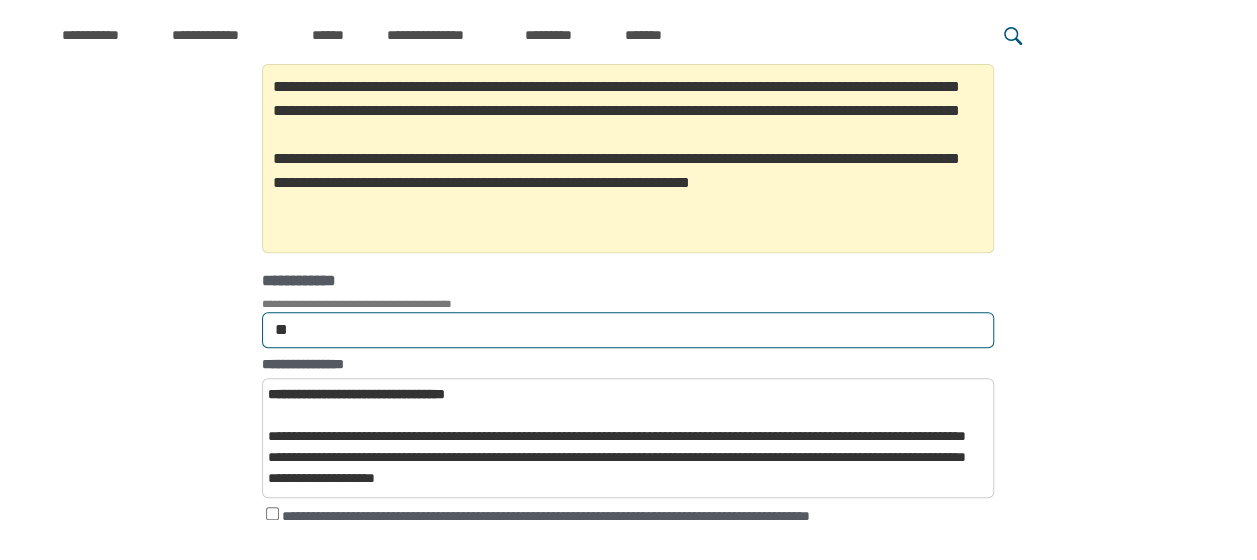 type on "*" 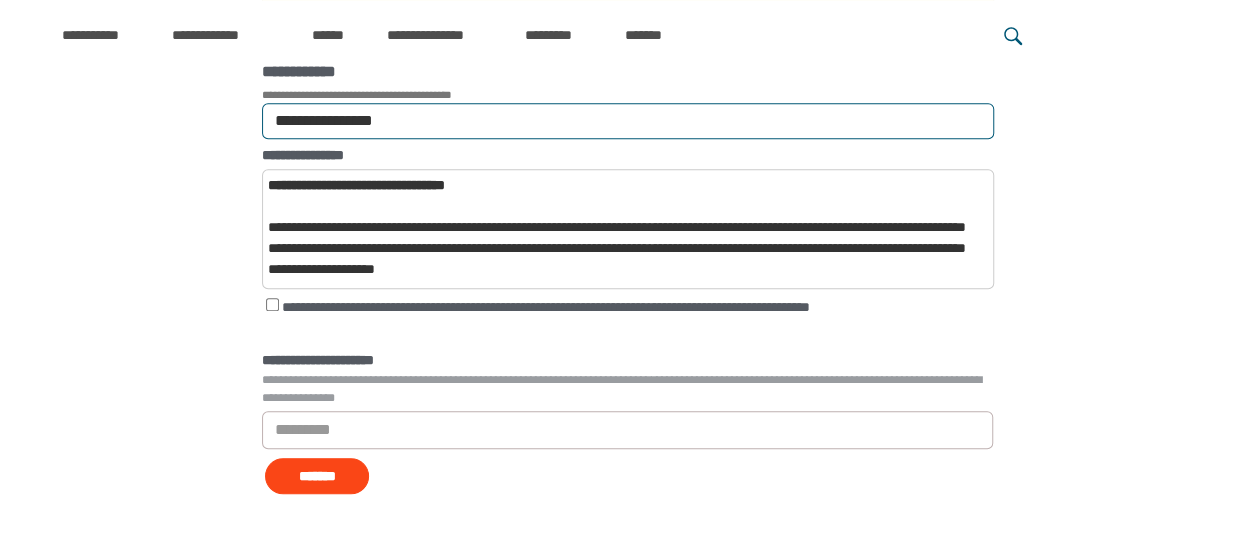 scroll, scrollTop: 510, scrollLeft: 0, axis: vertical 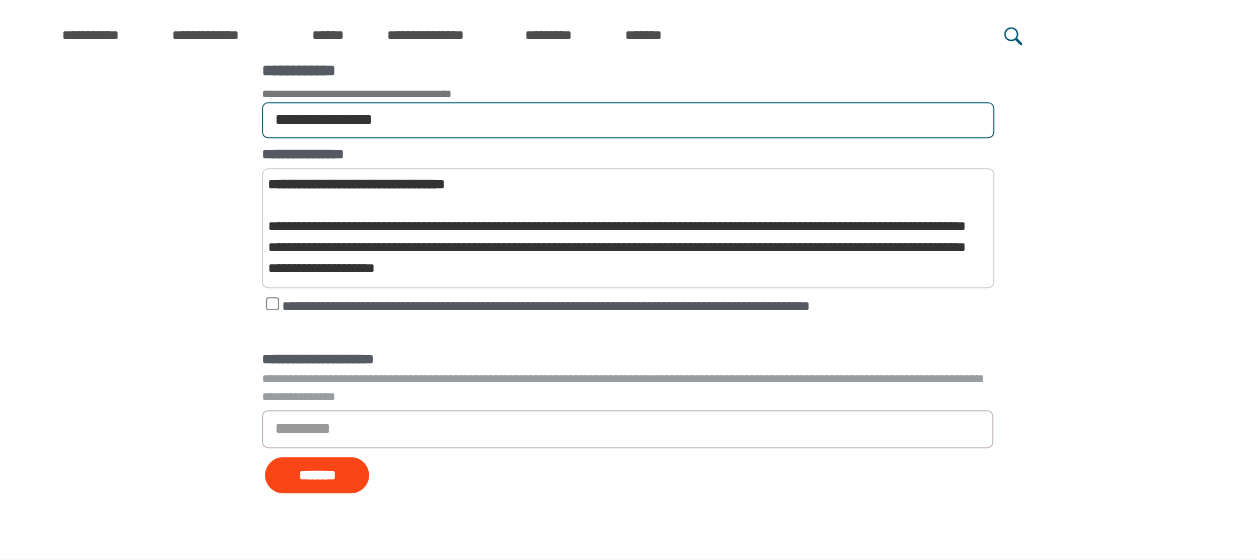type on "**********" 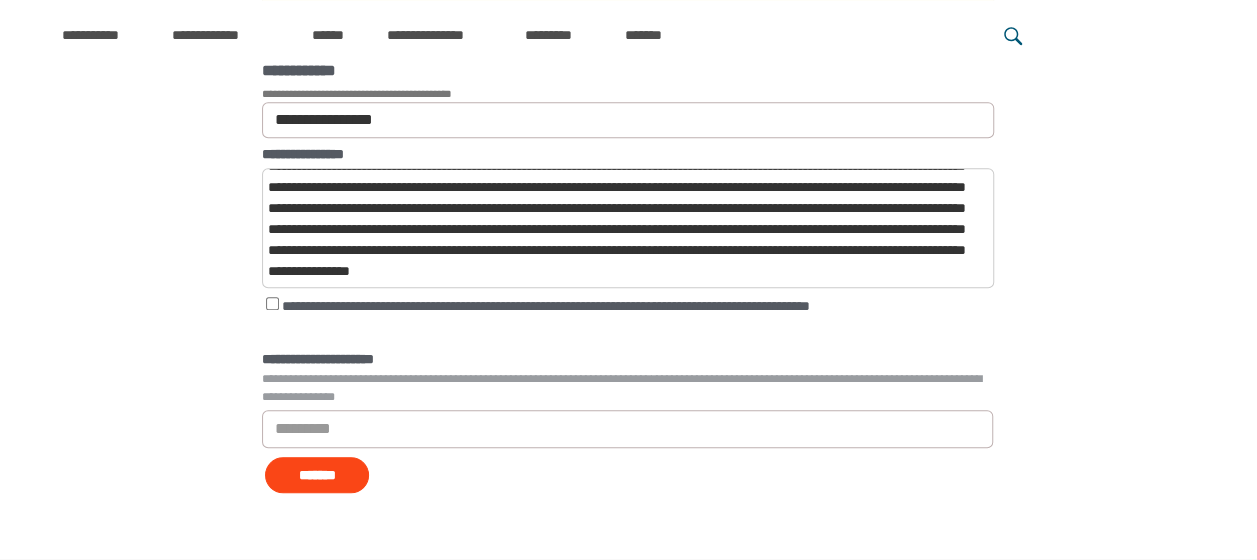 scroll, scrollTop: 4784, scrollLeft: 0, axis: vertical 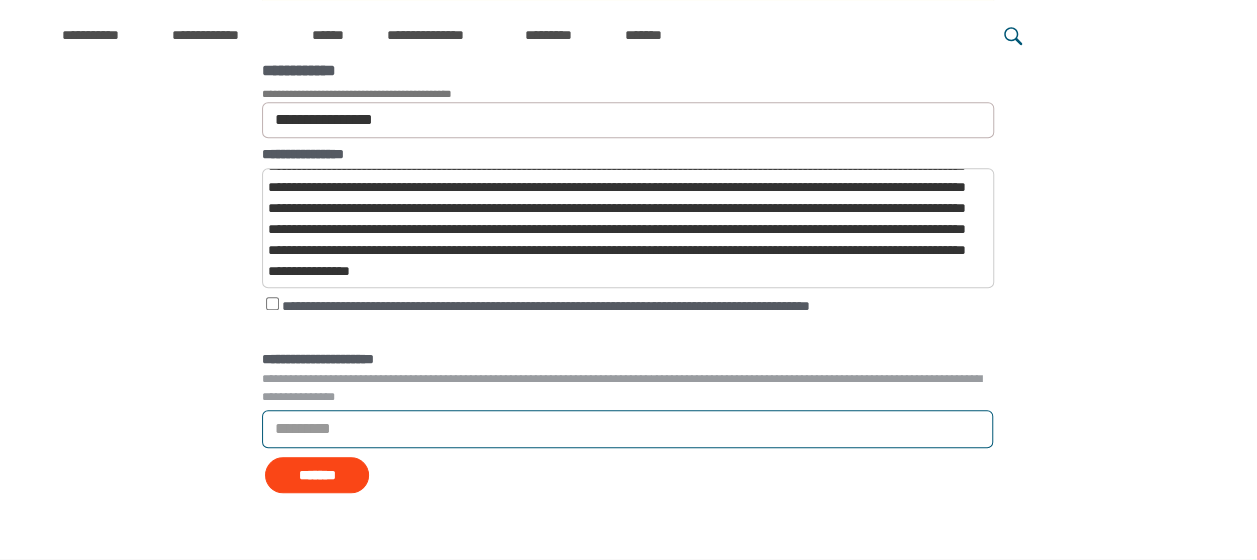 click on "*********" at bounding box center [628, 429] 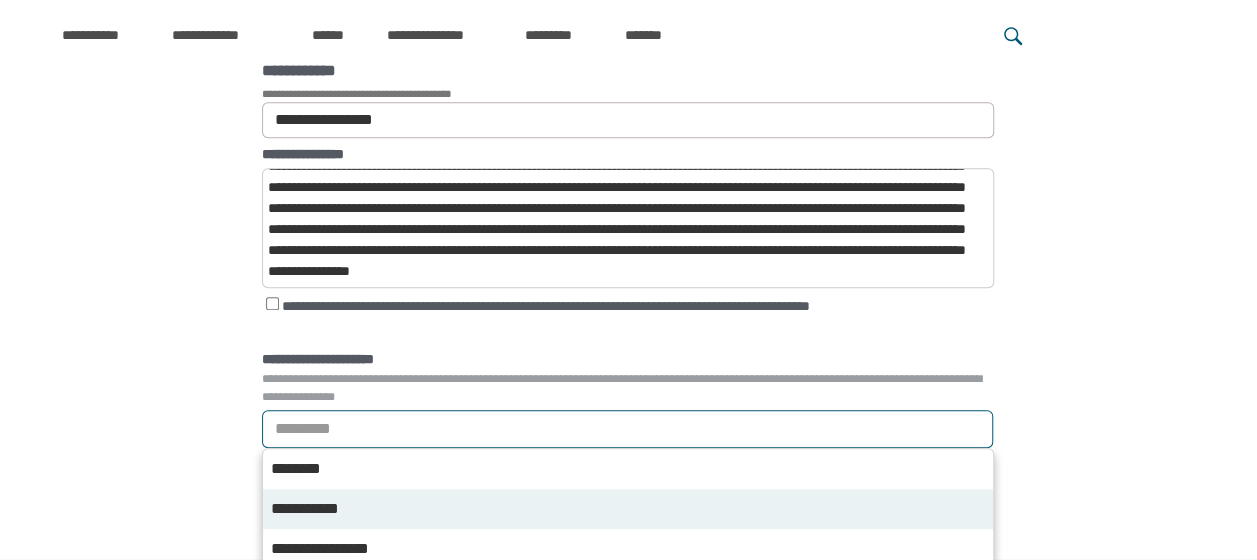 scroll, scrollTop: 574, scrollLeft: 0, axis: vertical 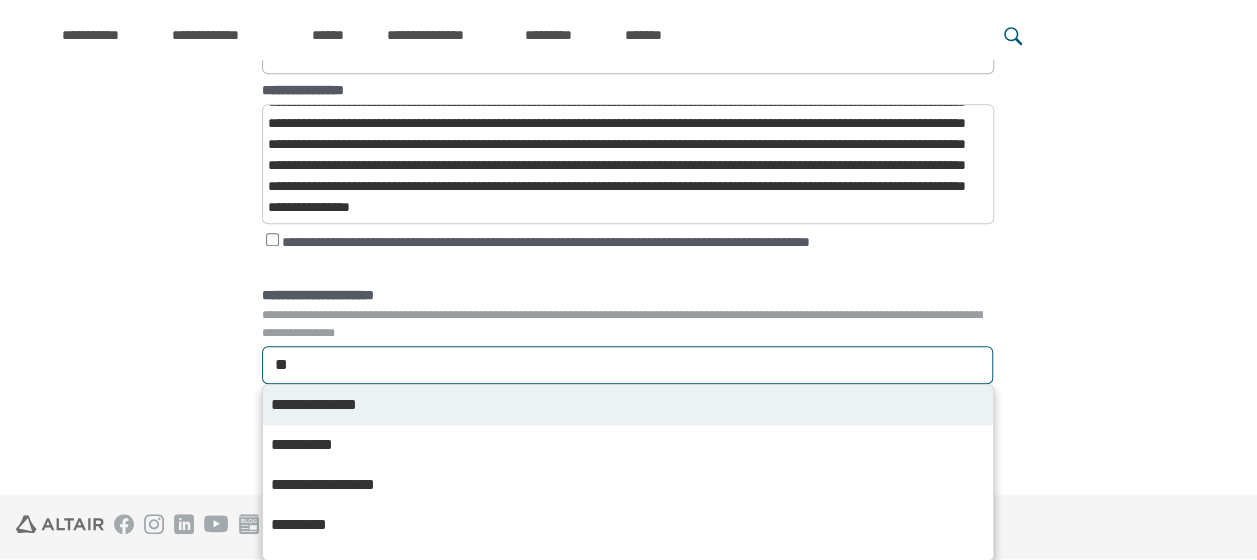 type on "***" 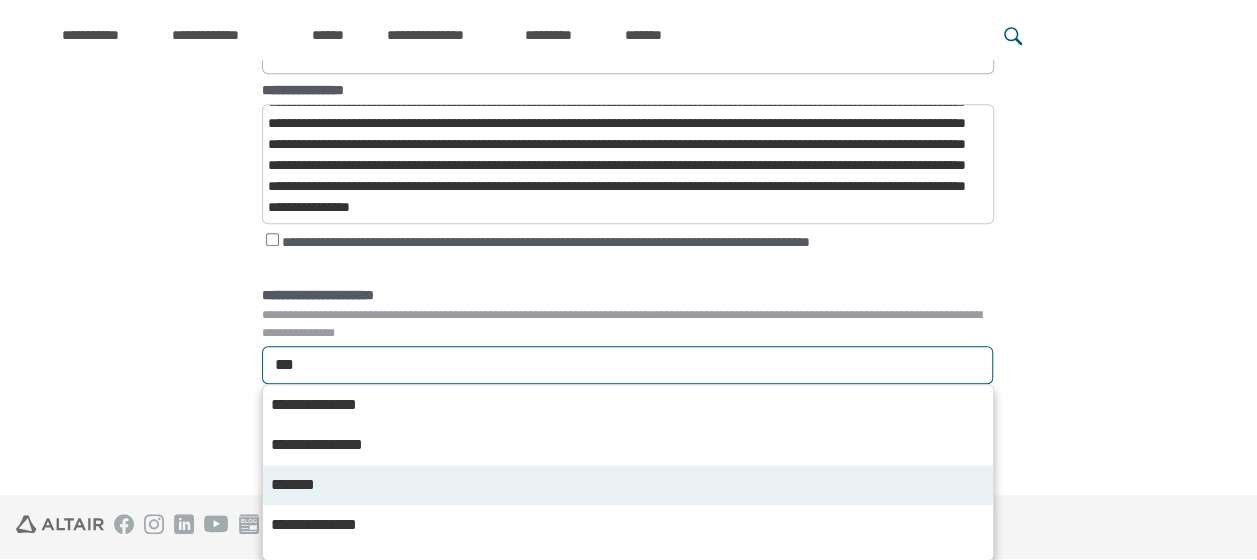 click on "*******" at bounding box center [628, 485] 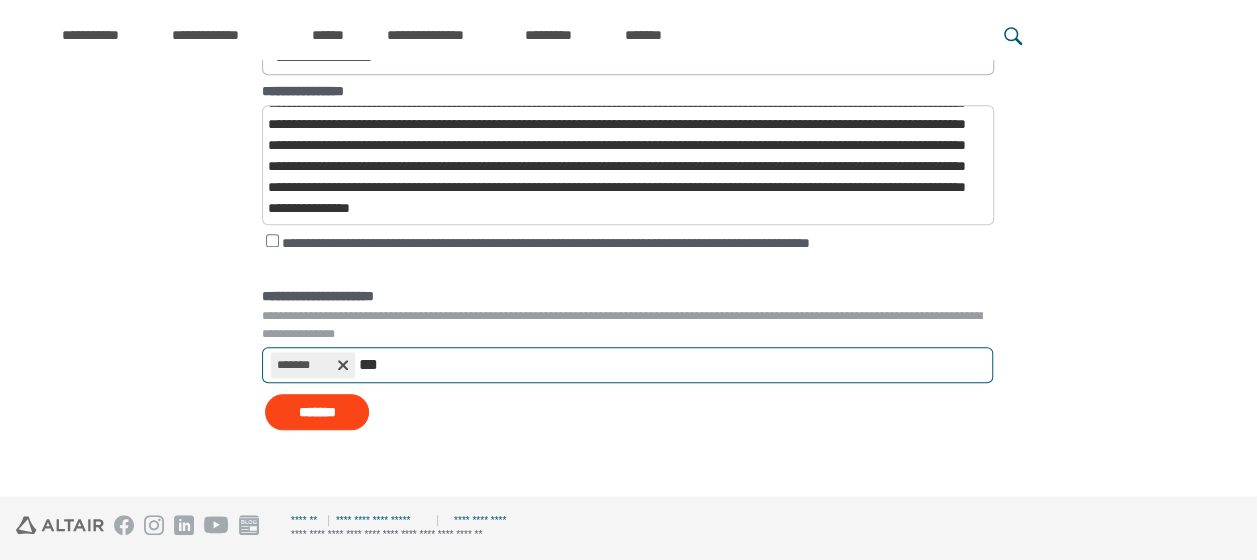 scroll, scrollTop: 571, scrollLeft: 0, axis: vertical 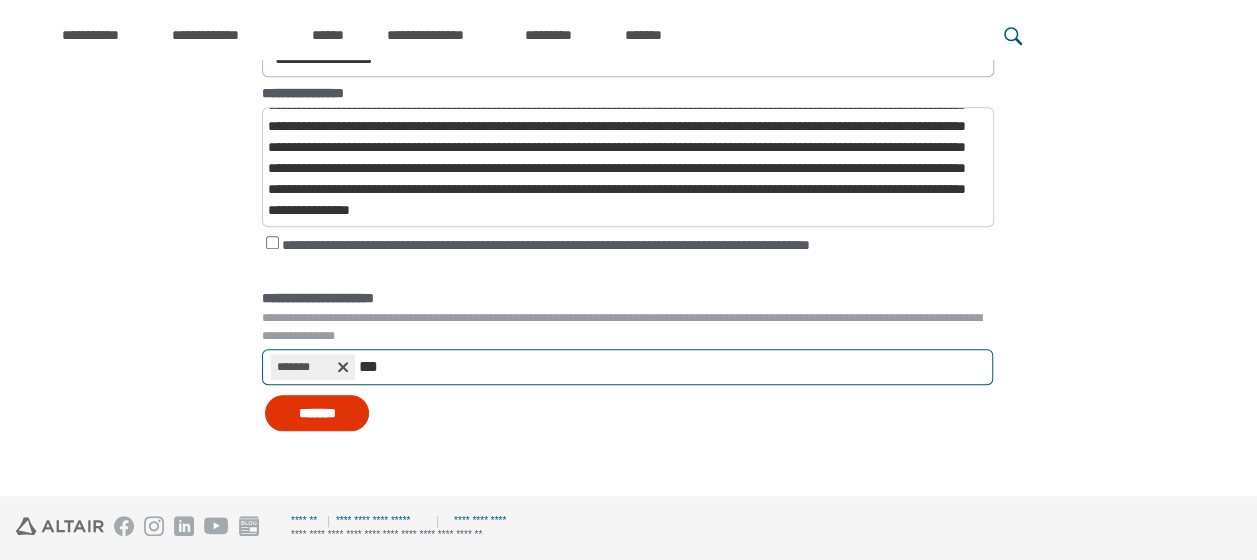 click on "*******" at bounding box center [317, 413] 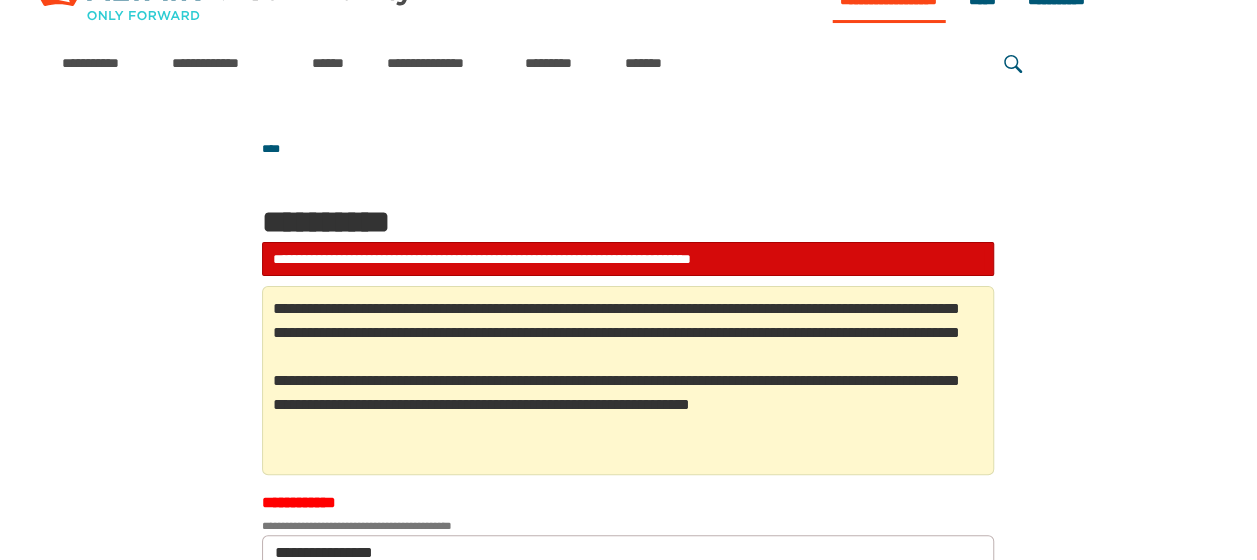 scroll, scrollTop: 107, scrollLeft: 0, axis: vertical 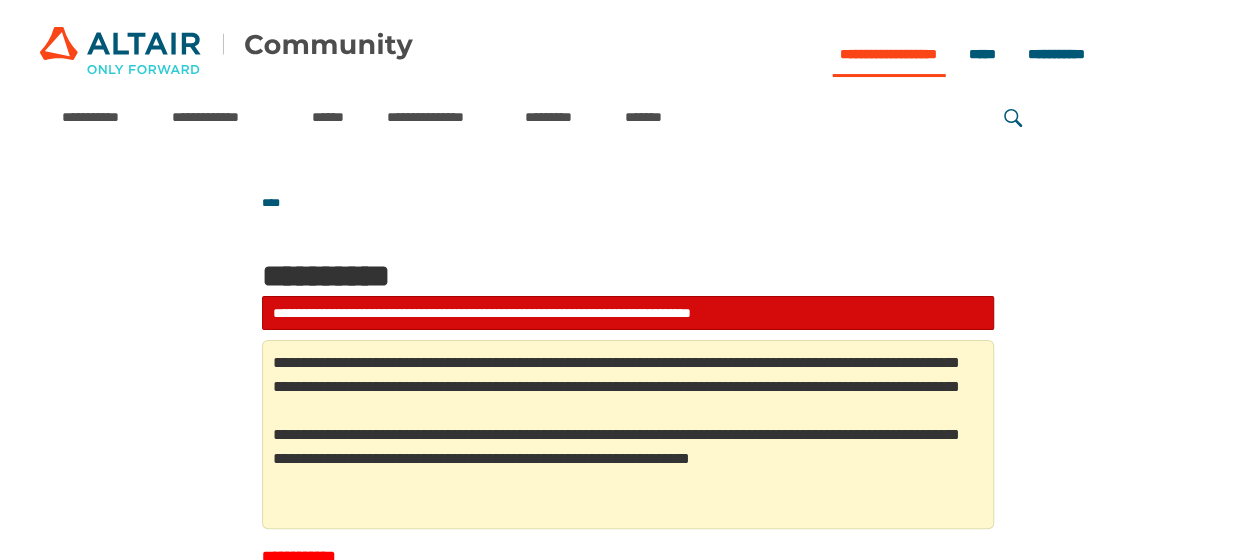 drag, startPoint x: 1222, startPoint y: 132, endPoint x: 1224, endPoint y: 118, distance: 14.142136 